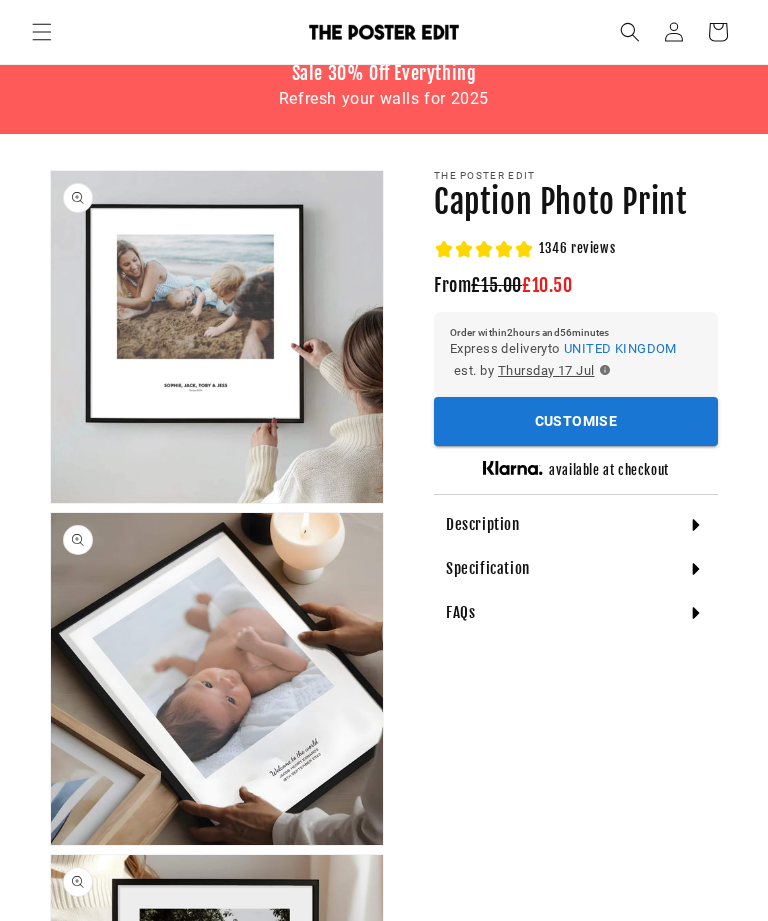 scroll, scrollTop: 68, scrollLeft: 0, axis: vertical 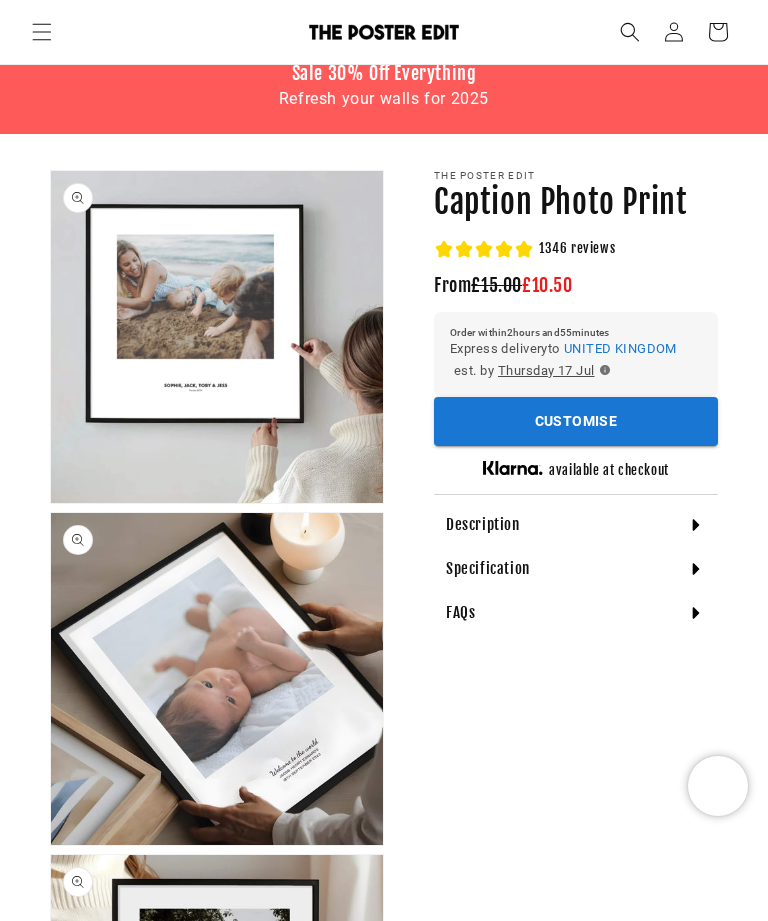 click on "Customise" at bounding box center [576, 421] 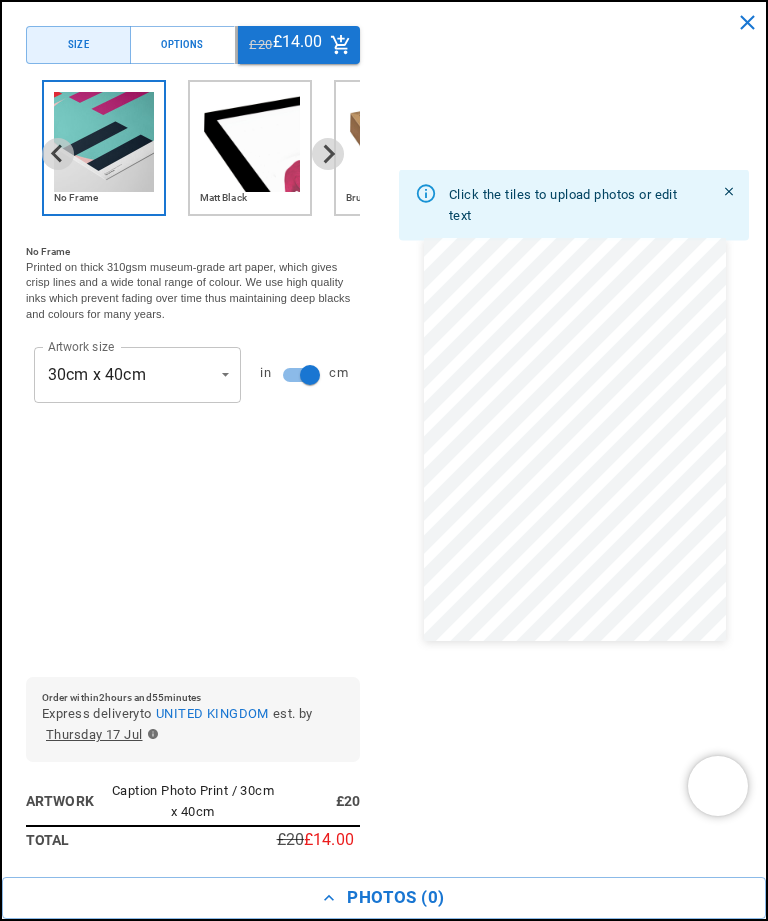scroll, scrollTop: 0, scrollLeft: 0, axis: both 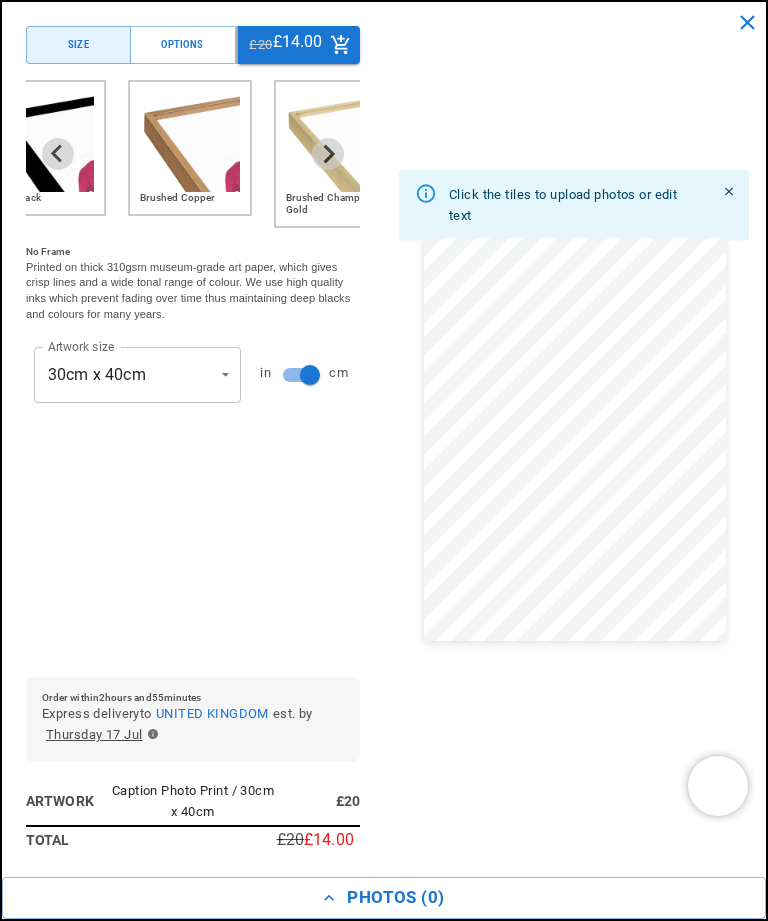 click on "Matt Black" at bounding box center (44, 198) 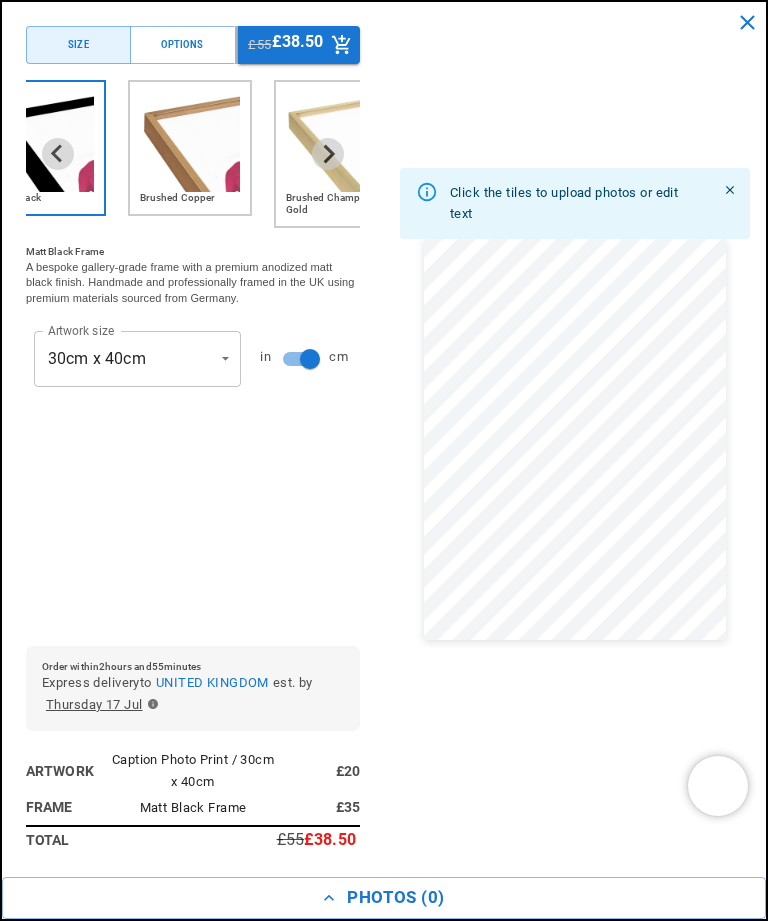 scroll, scrollTop: 0, scrollLeft: 654, axis: horizontal 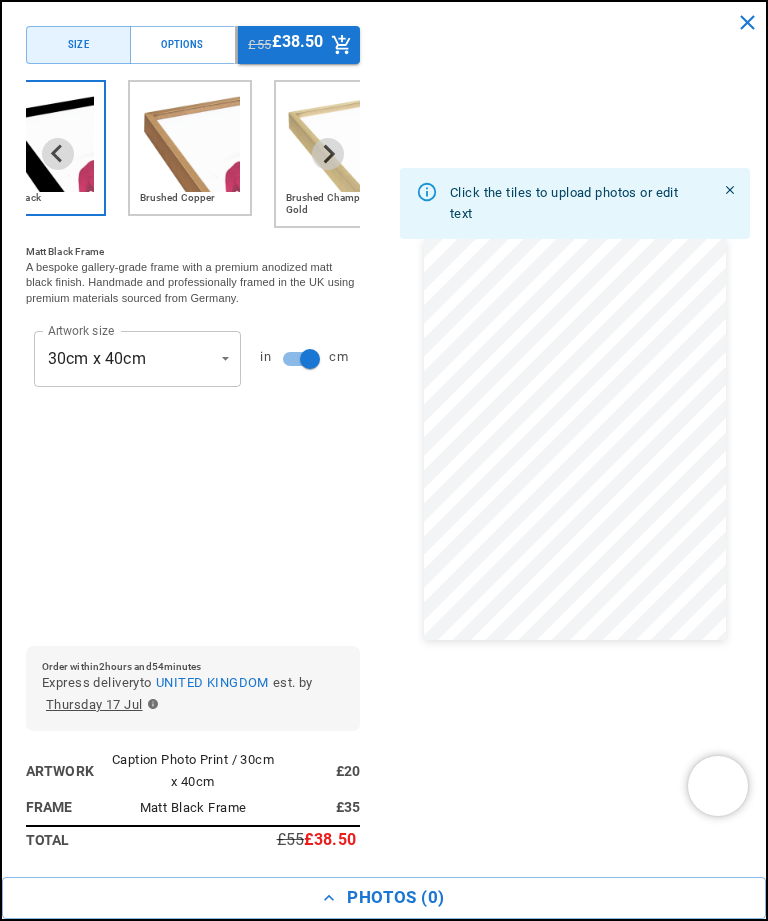 click on "Skip to content
Your cart is empty
Continue shopping
Have an account?
Log in  to check out faster.
Your cart
Loading...
Order special instructions
Order special instructions
Estimated total
£0.00 GBP
Taxes included. Discounts and shipping calculated at checkout." at bounding box center [384, 5312] 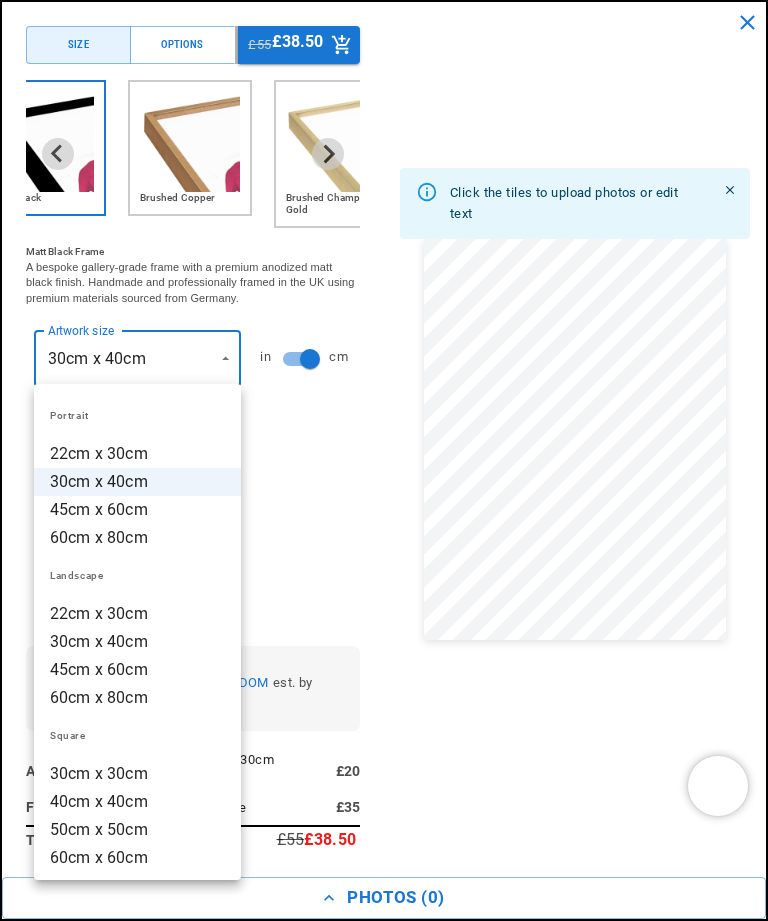 click on "22cm x 30cm" at bounding box center [137, 454] 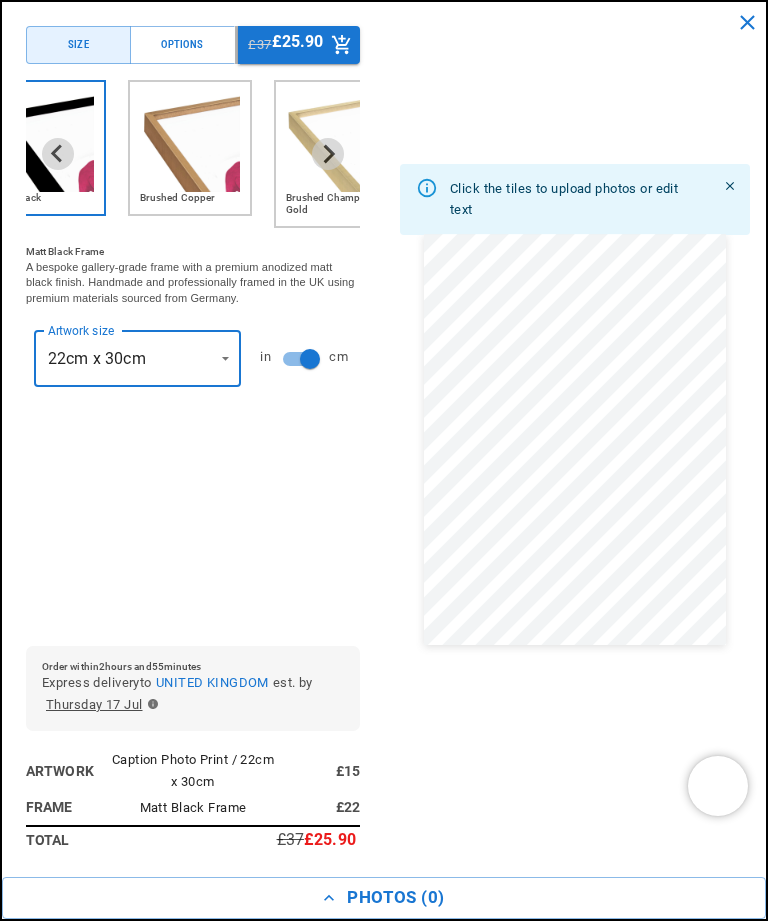 scroll, scrollTop: 0, scrollLeft: 1308, axis: horizontal 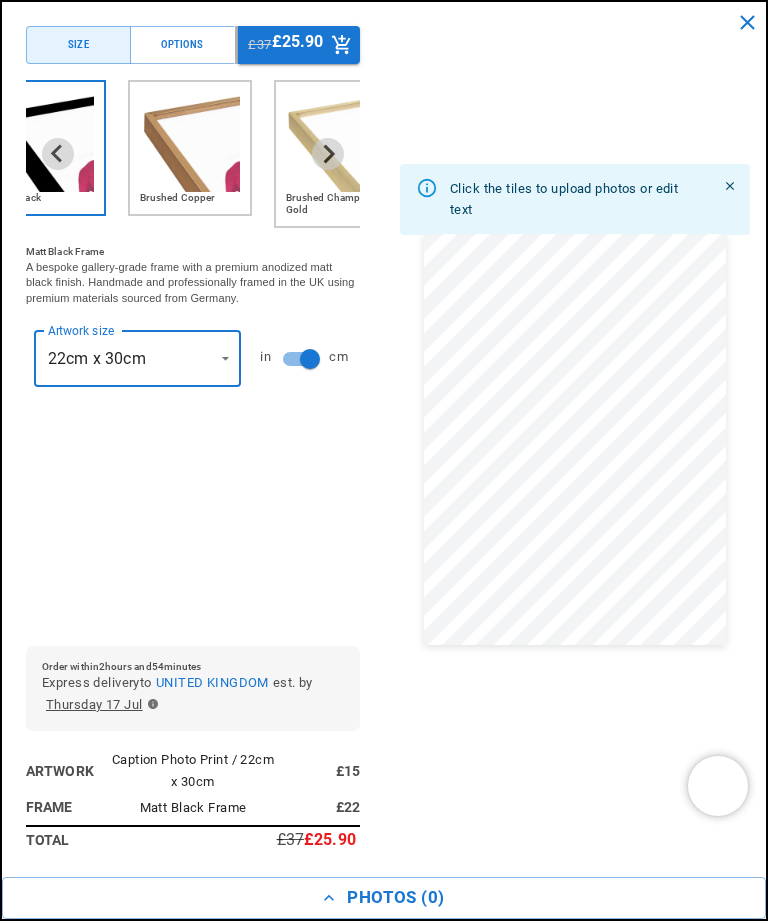 click on "Skip to content
Your cart is empty
Continue shopping
Have an account?
Log in  to check out faster.
Your cart
Loading...
Order special instructions
Order special instructions
Estimated total
£0.00 GBP
Taxes included. Discounts and shipping calculated at checkout." at bounding box center [384, 5312] 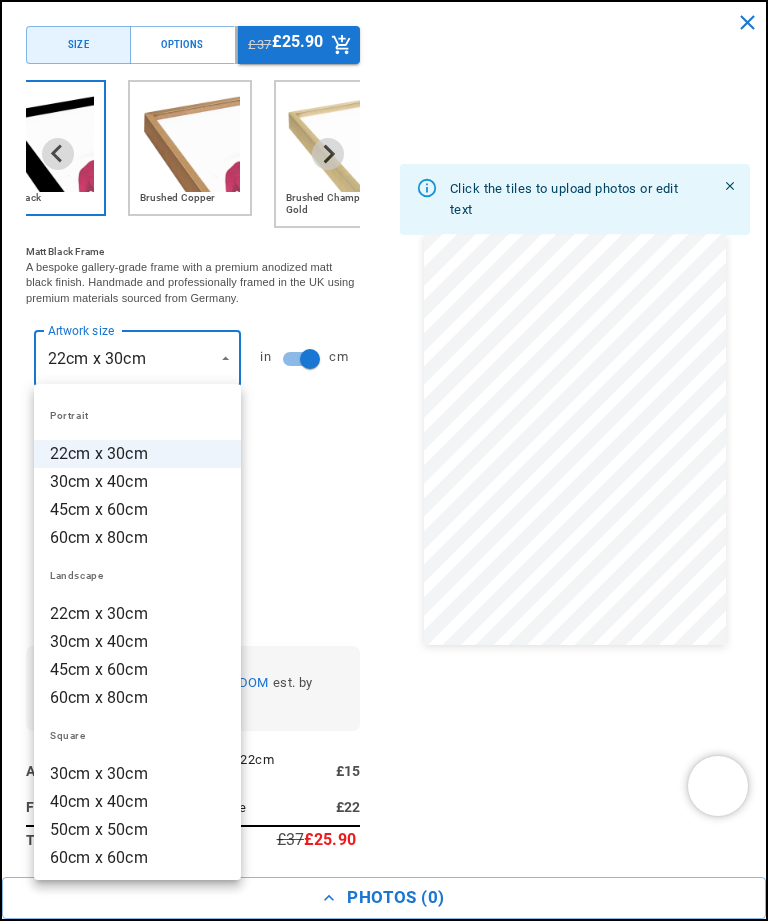 scroll, scrollTop: 0, scrollLeft: 0, axis: both 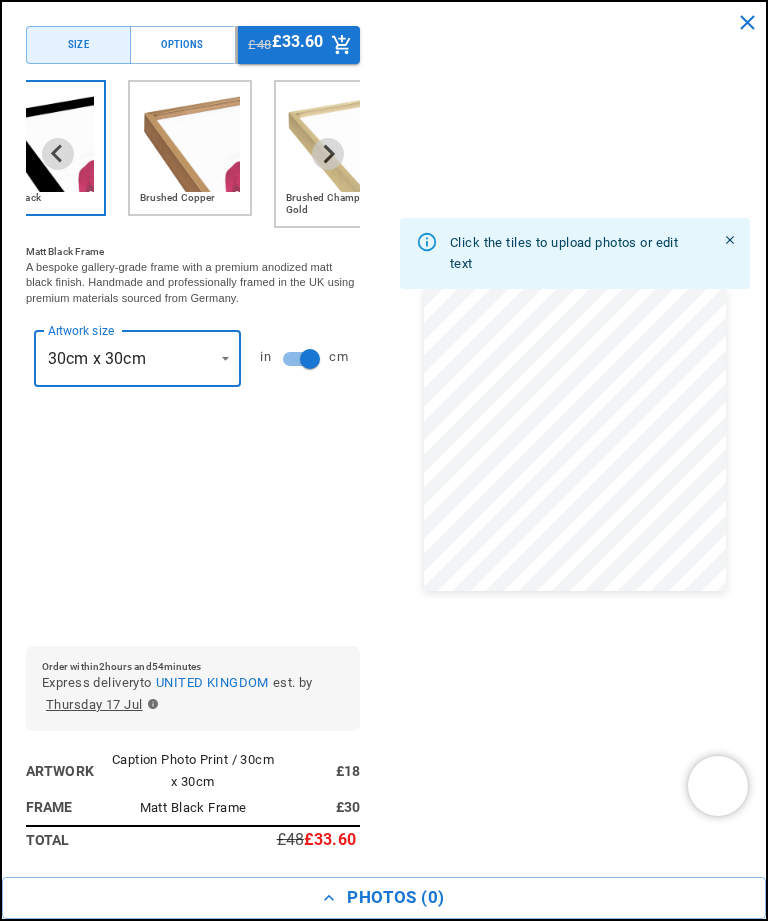 click on "Skip to content
Your cart is empty
Continue shopping
Have an account?
Log in  to check out faster.
Your cart
Loading...
Order special instructions
Order special instructions
Estimated total
£0.00 GBP
Taxes included. Discounts and shipping calculated at checkout." at bounding box center [384, 5312] 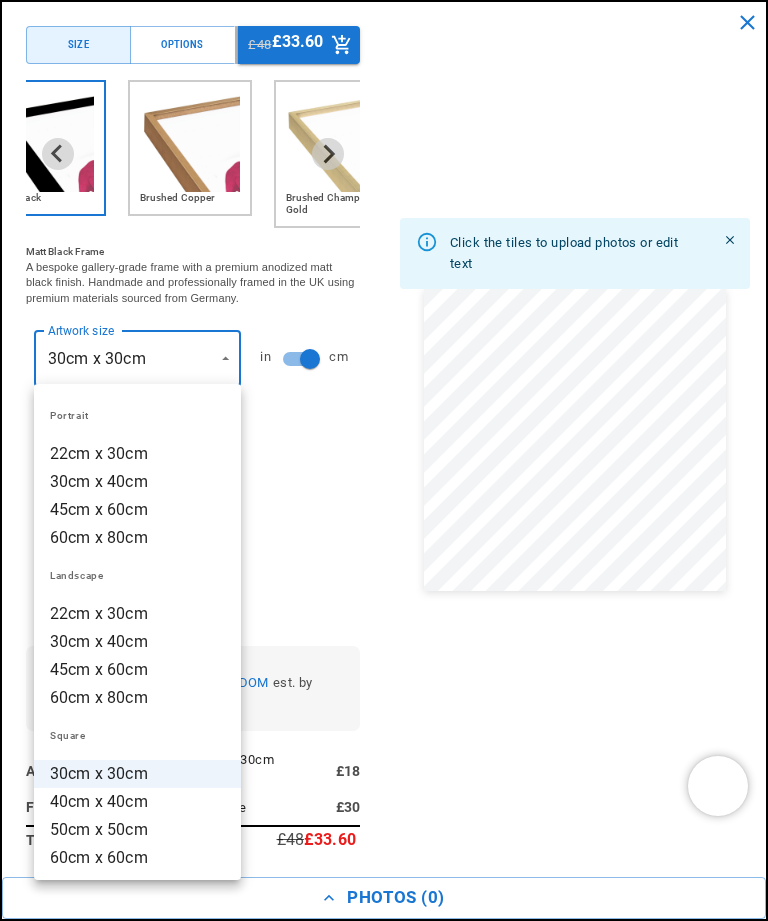scroll, scrollTop: 0, scrollLeft: 654, axis: horizontal 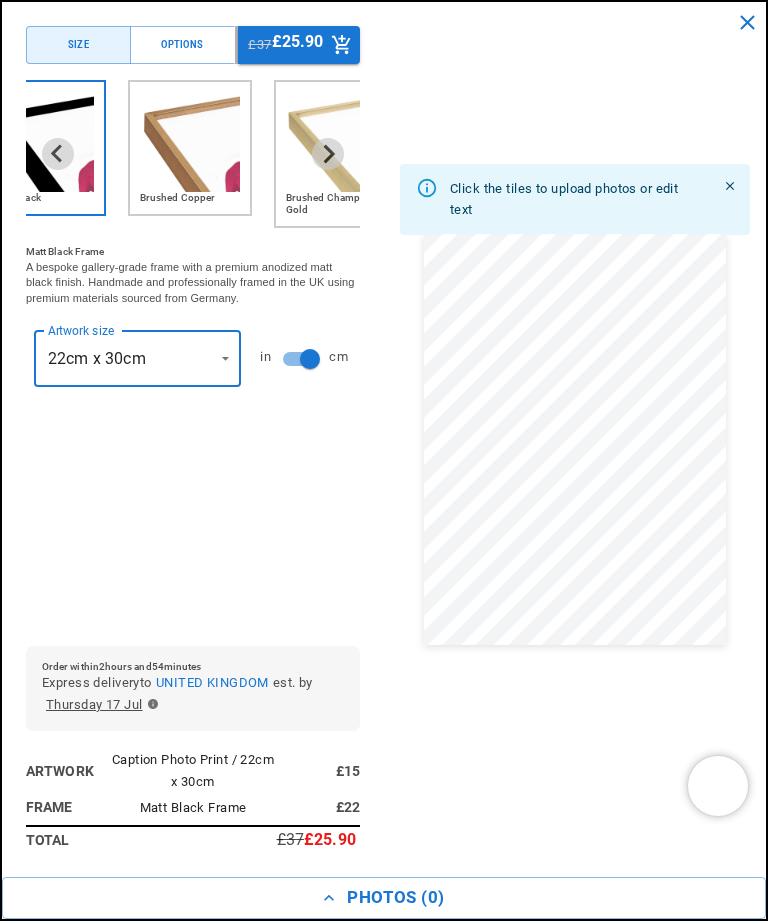 click on "Skip to content
Your cart is empty
Continue shopping
Have an account?
Log in  to check out faster.
Your cart
Loading...
Order special instructions
Order special instructions
Estimated total
£0.00 GBP
Taxes included. Discounts and shipping calculated at checkout." at bounding box center [384, 5312] 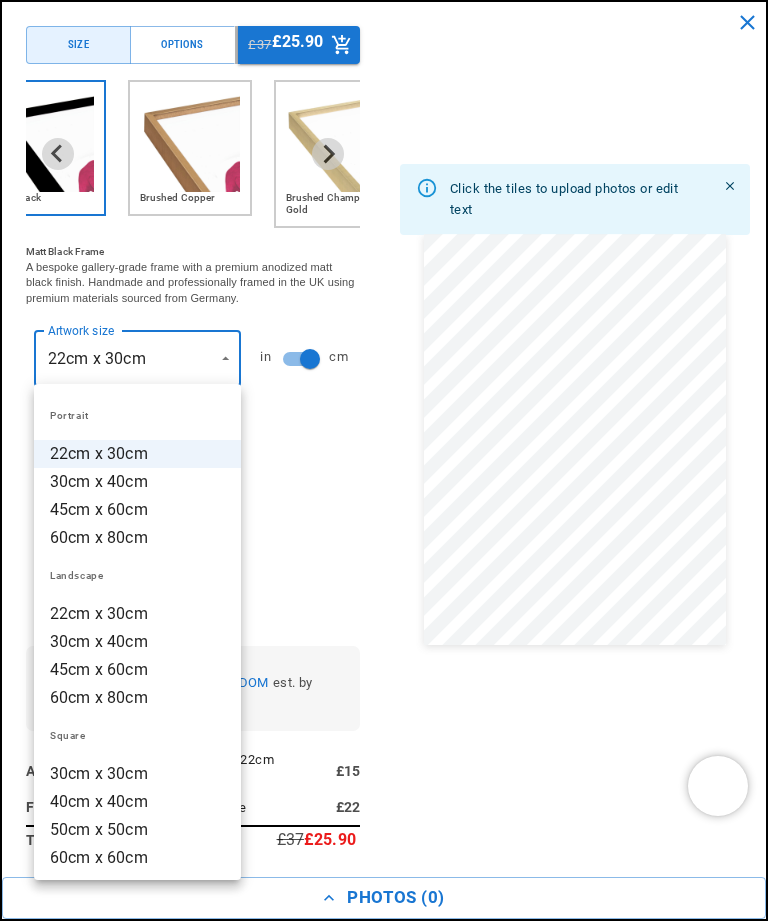 scroll, scrollTop: 0, scrollLeft: 1308, axis: horizontal 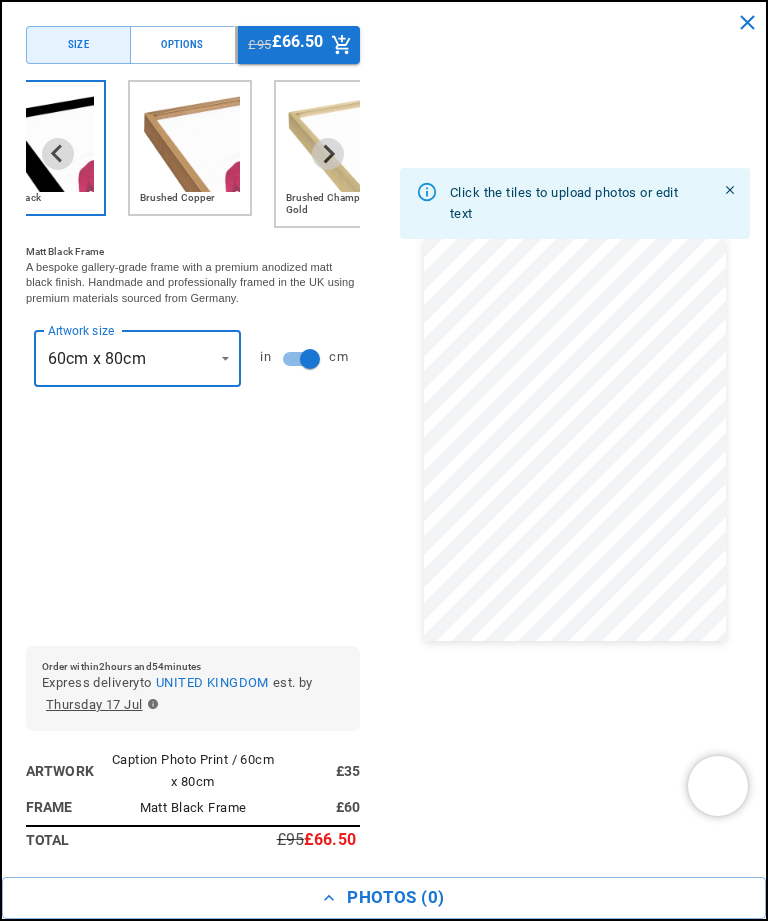 click on "Skip to content
Your cart is empty
Continue shopping
Have an account?
Log in  to check out faster.
Your cart
Loading...
Order special instructions
Order special instructions
Estimated total
£0.00 GBP
Taxes included. Discounts and shipping calculated at checkout." at bounding box center [384, 5312] 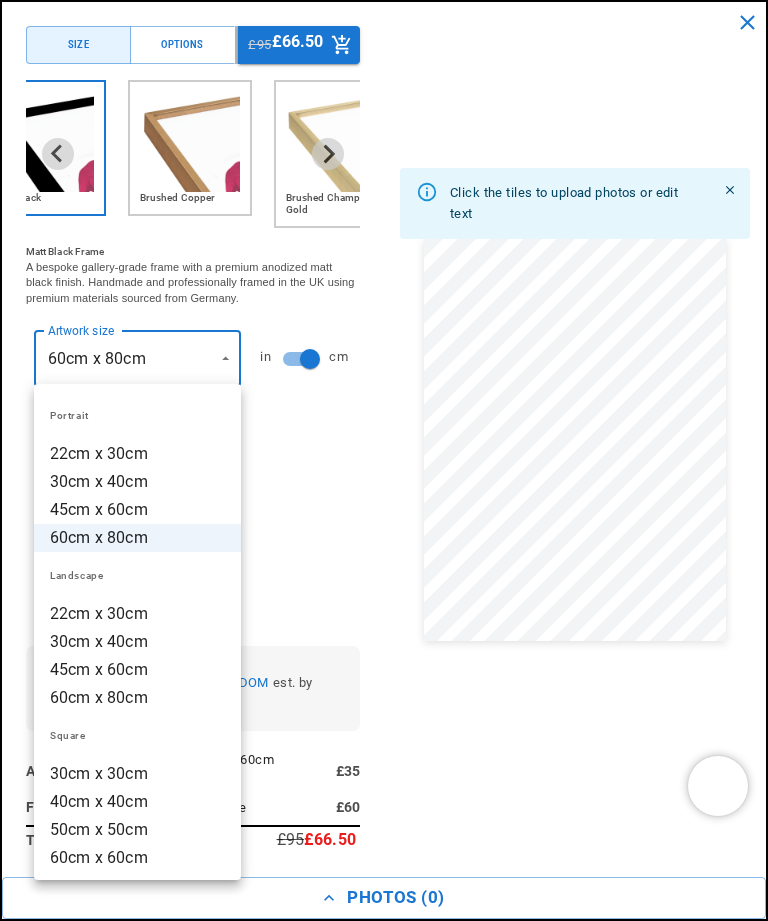 scroll, scrollTop: 0, scrollLeft: 0, axis: both 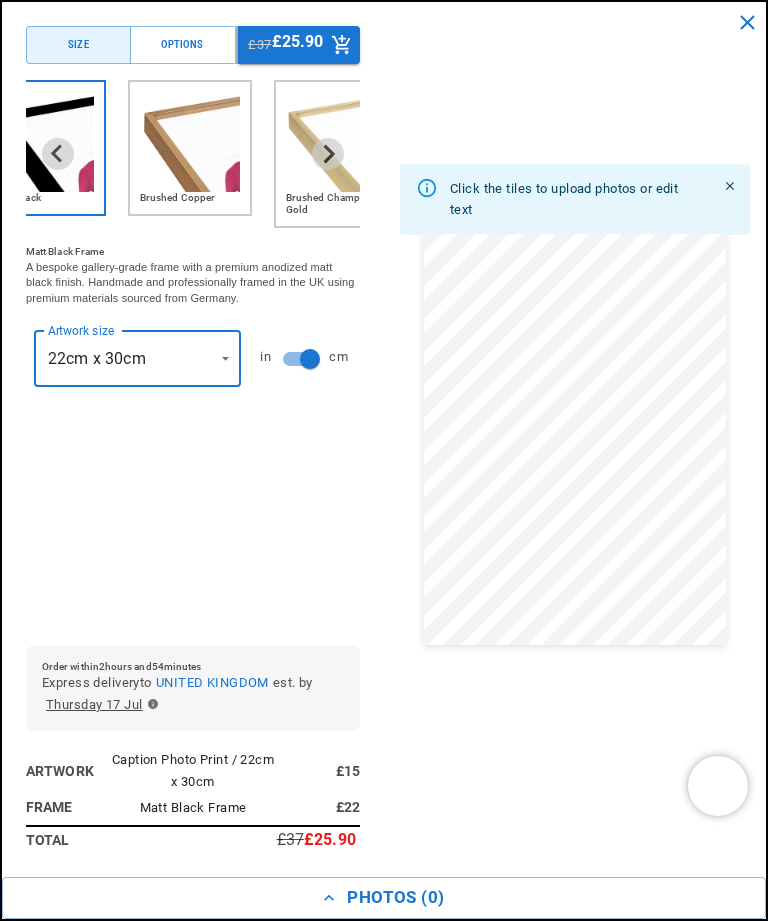 click on "Skip to content
Your cart is empty
Continue shopping
Have an account?
Log in  to check out faster.
Your cart
Loading...
Order special instructions
Order special instructions
Estimated total
£0.00 GBP
Taxes included. Discounts and shipping calculated at checkout." at bounding box center (384, 5312) 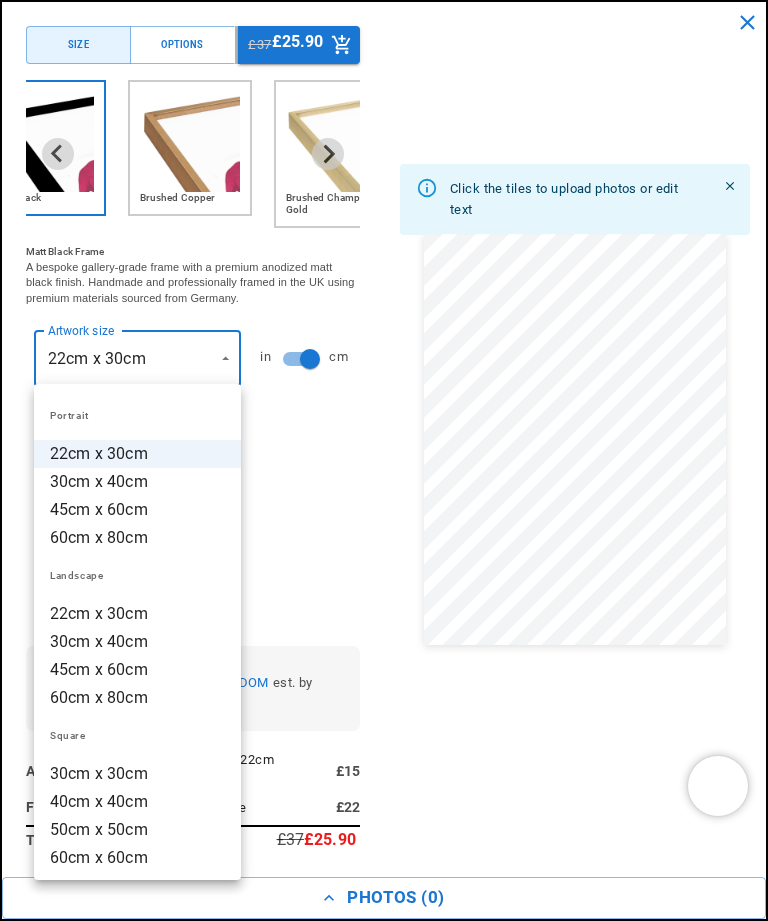 scroll, scrollTop: 0, scrollLeft: 654, axis: horizontal 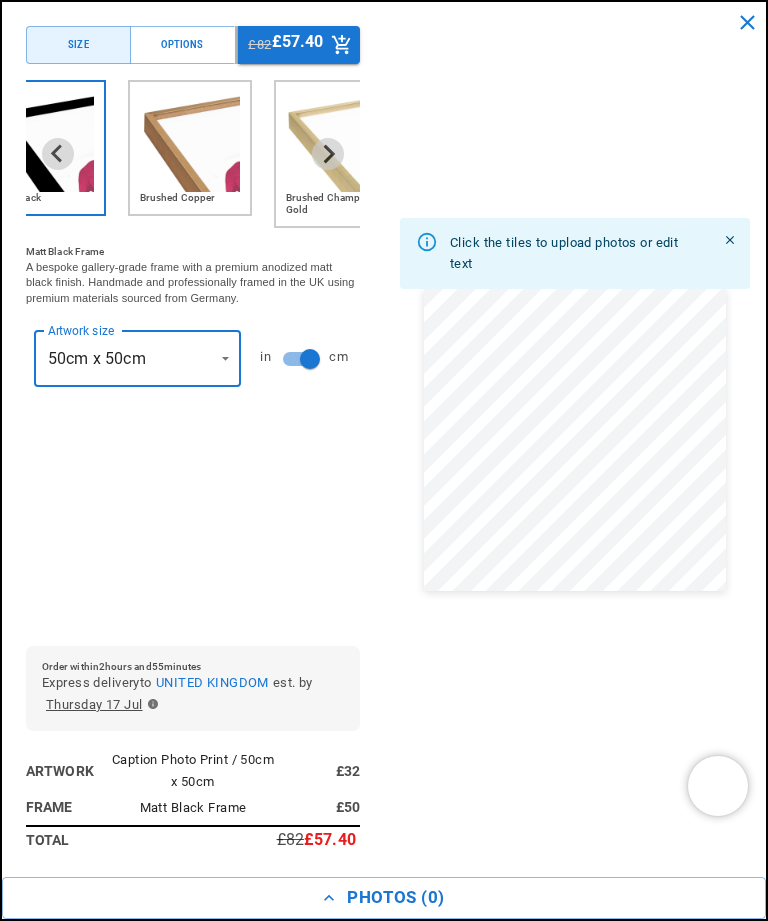 click on "Skip to content
Your cart is empty
Continue shopping
Have an account?
Log in  to check out faster.
Your cart
Loading...
Order special instructions
Order special instructions
Estimated total
£0.00 GBP
Taxes included. Discounts and shipping calculated at checkout." at bounding box center [384, 5312] 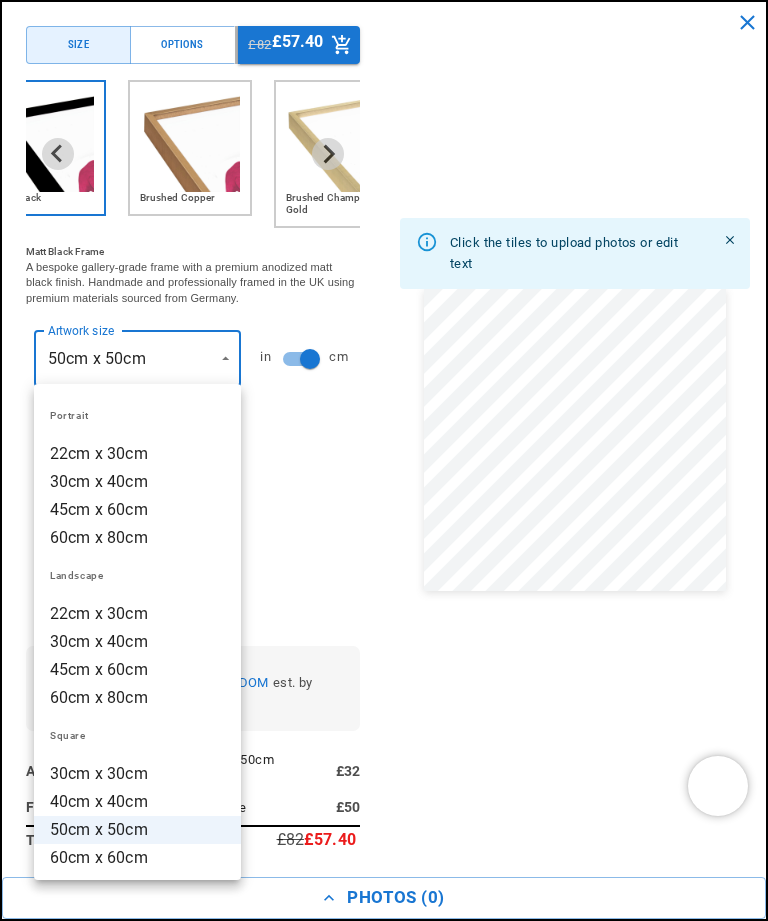 click on "60cm x 60cm" at bounding box center (137, 858) 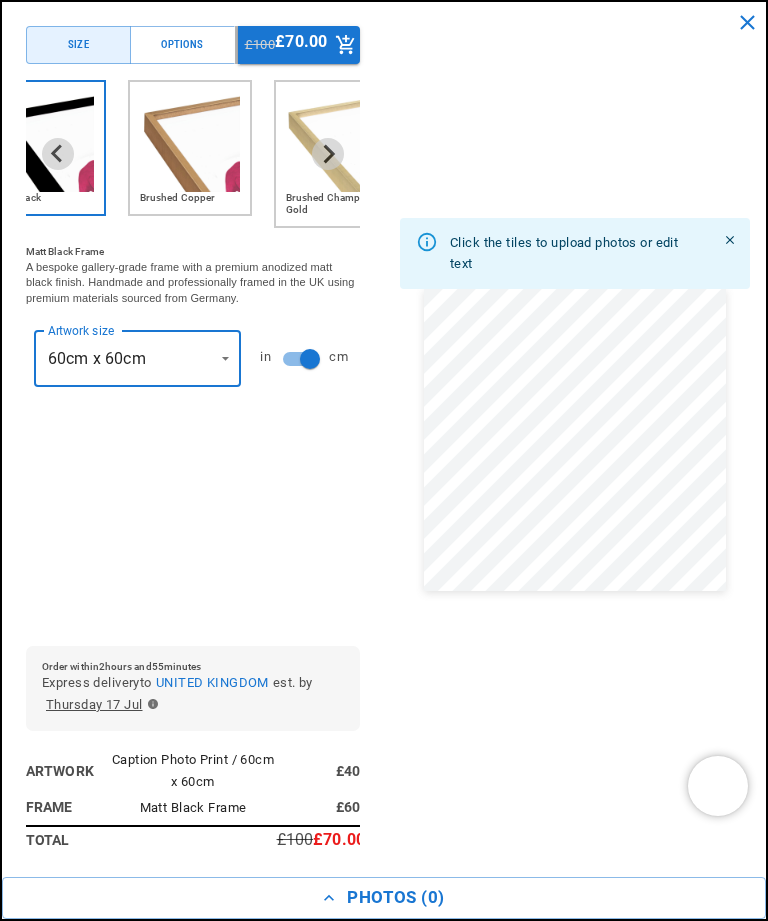 scroll, scrollTop: 0, scrollLeft: 1308, axis: horizontal 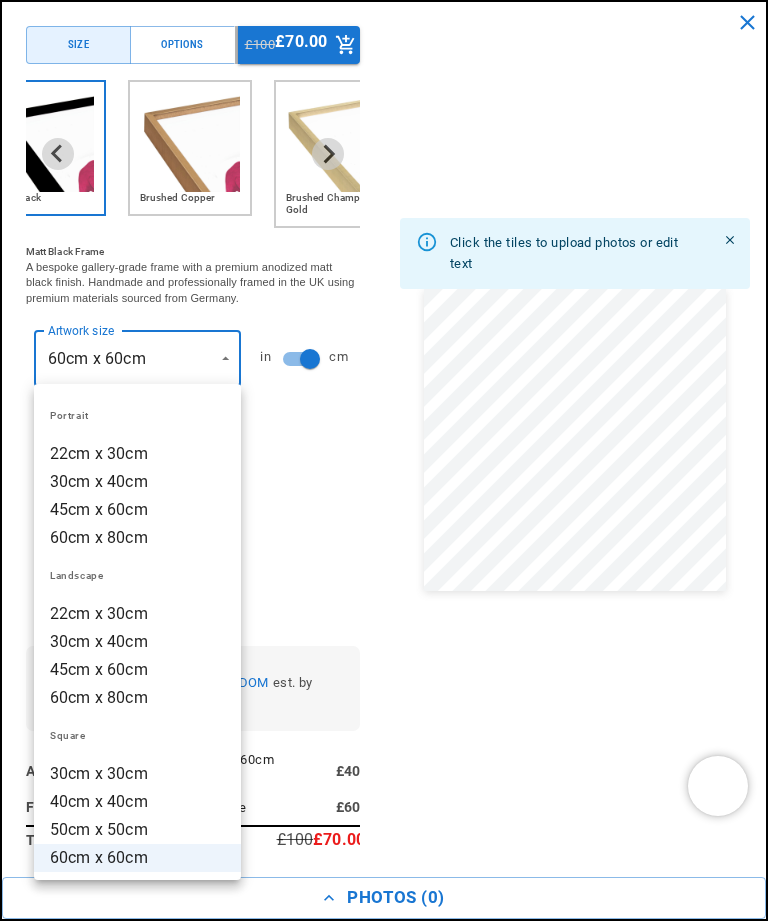 click on "30cm x 30cm" at bounding box center (137, 774) 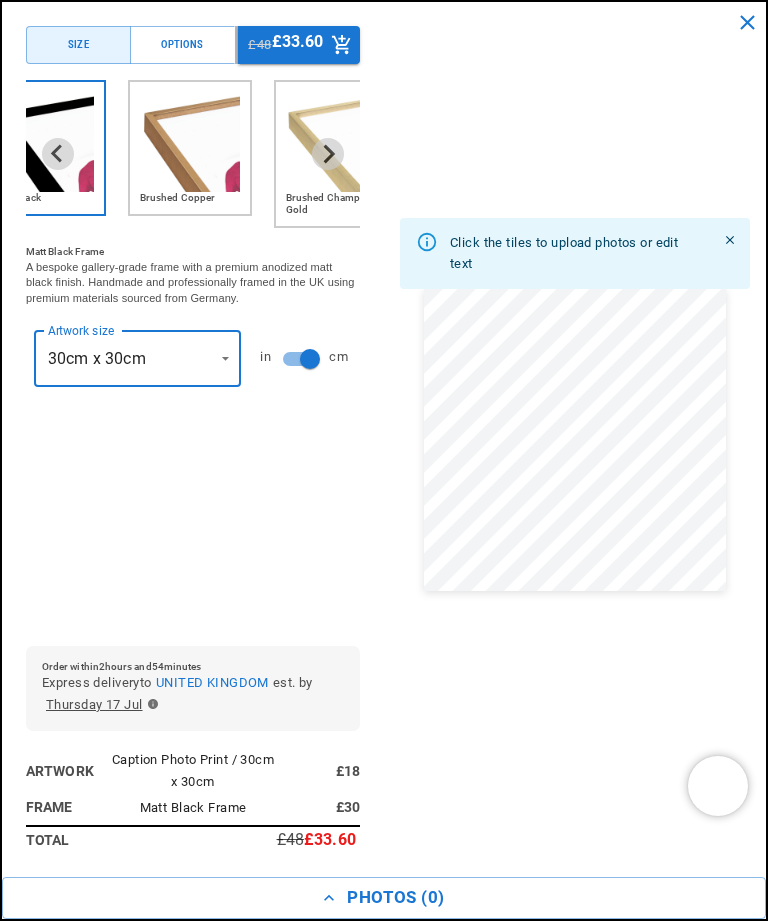 click on "Skip to content
Your cart is empty
Continue shopping
Have an account?
Log in  to check out faster.
Your cart
Loading...
Order special instructions
Order special instructions
Estimated total
£0.00 GBP
Taxes included. Discounts and shipping calculated at checkout." at bounding box center (384, 5312) 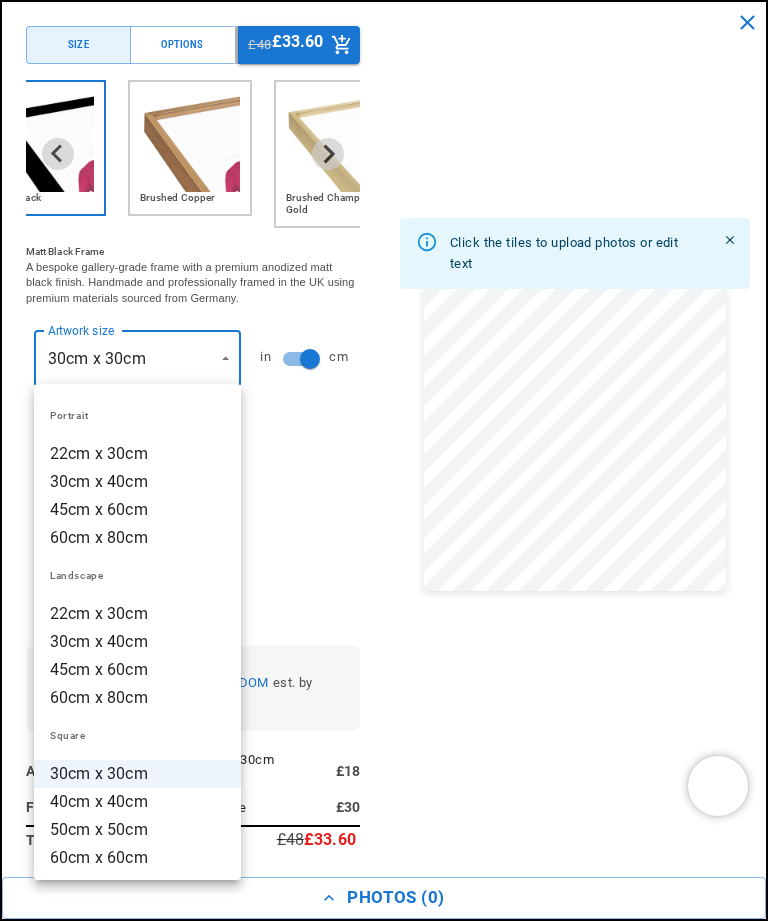 scroll, scrollTop: 0, scrollLeft: 0, axis: both 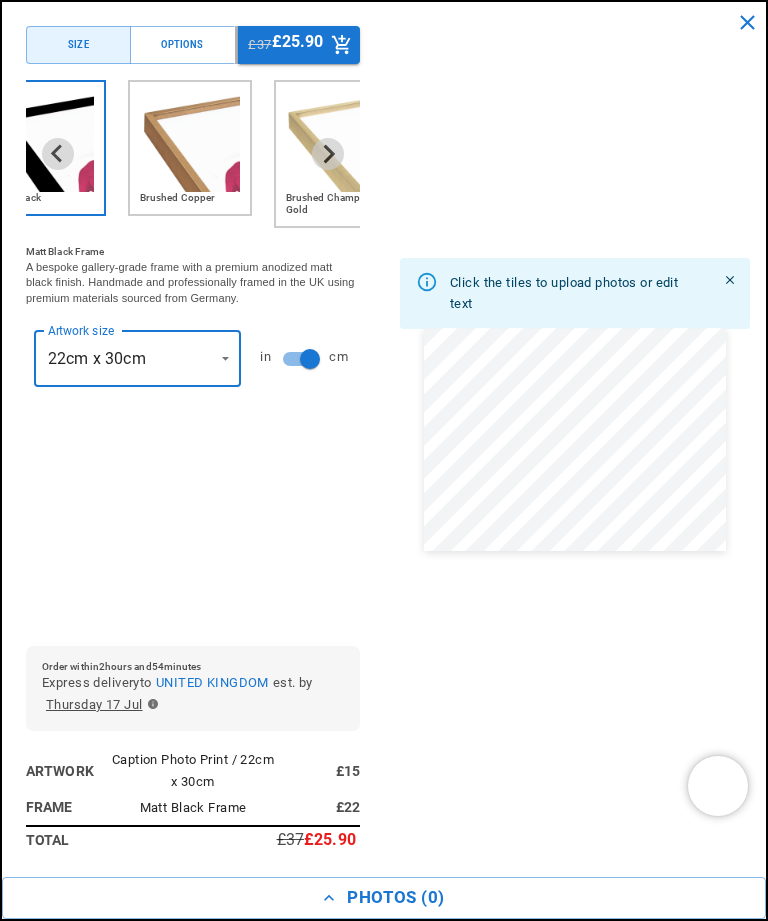 click on "Skip to content
Your cart is empty
Continue shopping
Have an account?
Log in  to check out faster.
Your cart
Loading...
Order special instructions
Order special instructions
Estimated total
£0.00 GBP
Taxes included. Discounts and shipping calculated at checkout." at bounding box center [384, 5312] 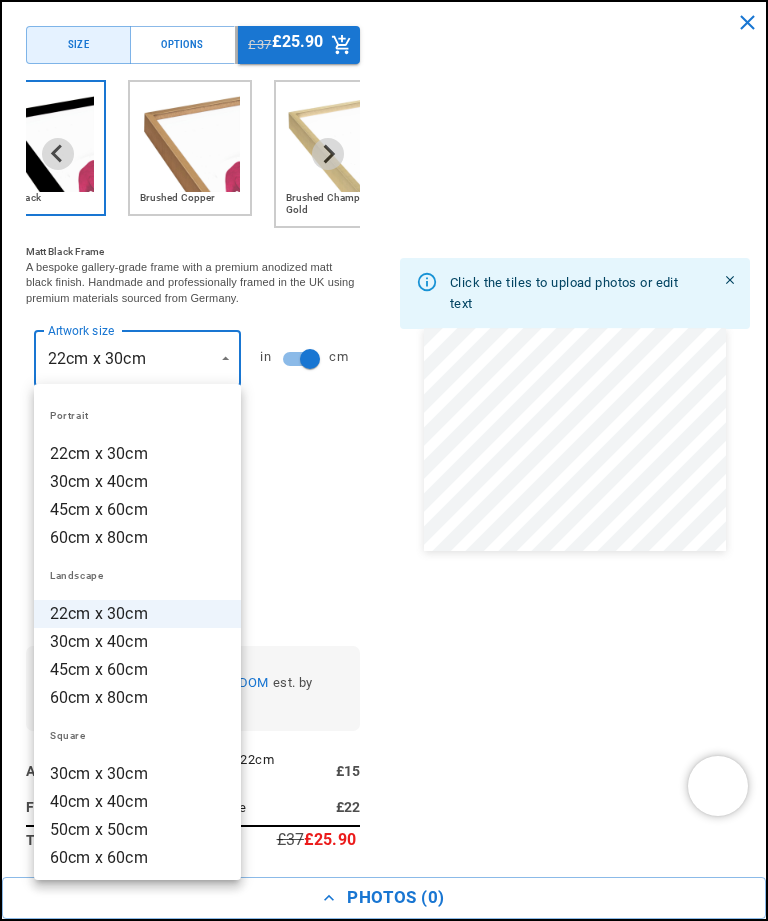 scroll, scrollTop: 0, scrollLeft: 654, axis: horizontal 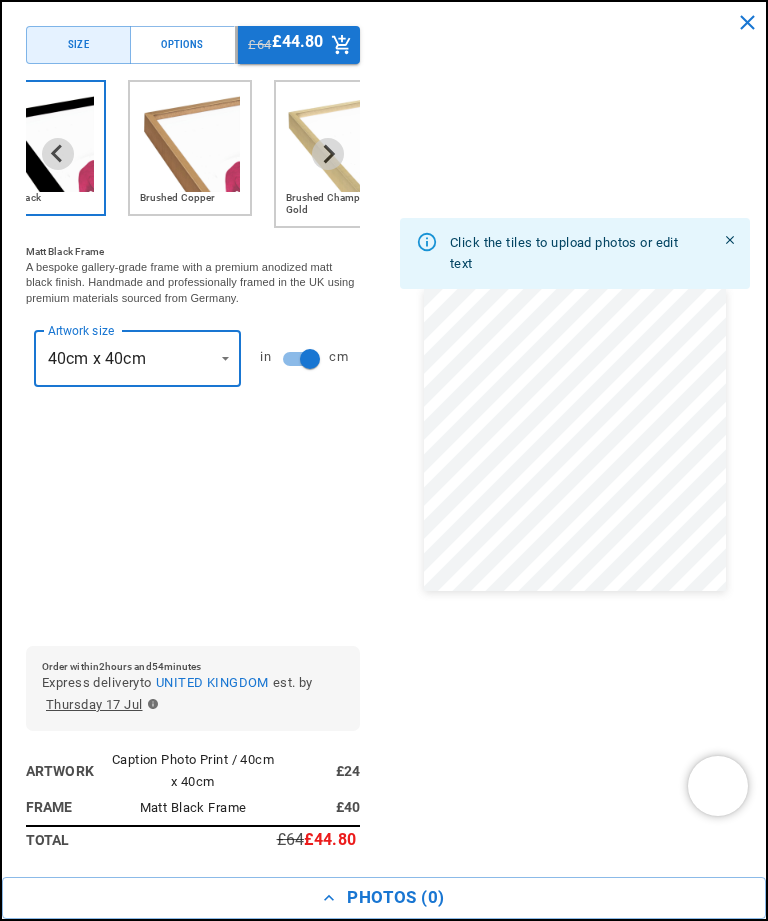 click on "Skip to content
Your cart is empty
Continue shopping
Have an account?
Log in  to check out faster.
Your cart
Loading...
Order special instructions
Order special instructions
Estimated total
£0.00 GBP
Taxes included. Discounts and shipping calculated at checkout." at bounding box center [384, 5312] 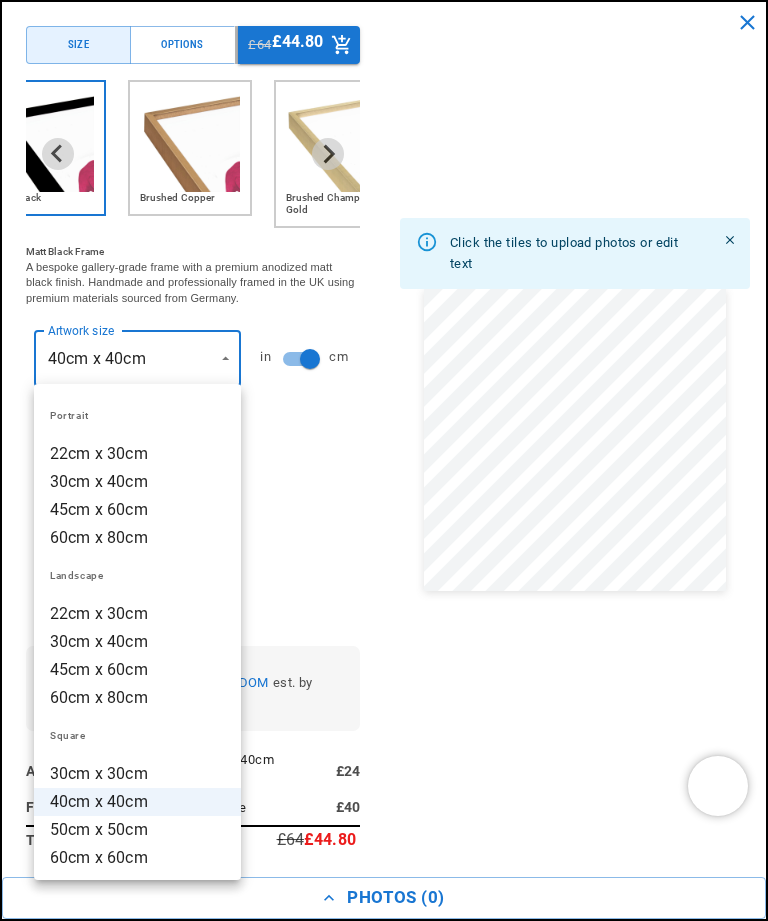 click on "30cm x 30cm" at bounding box center (137, 774) 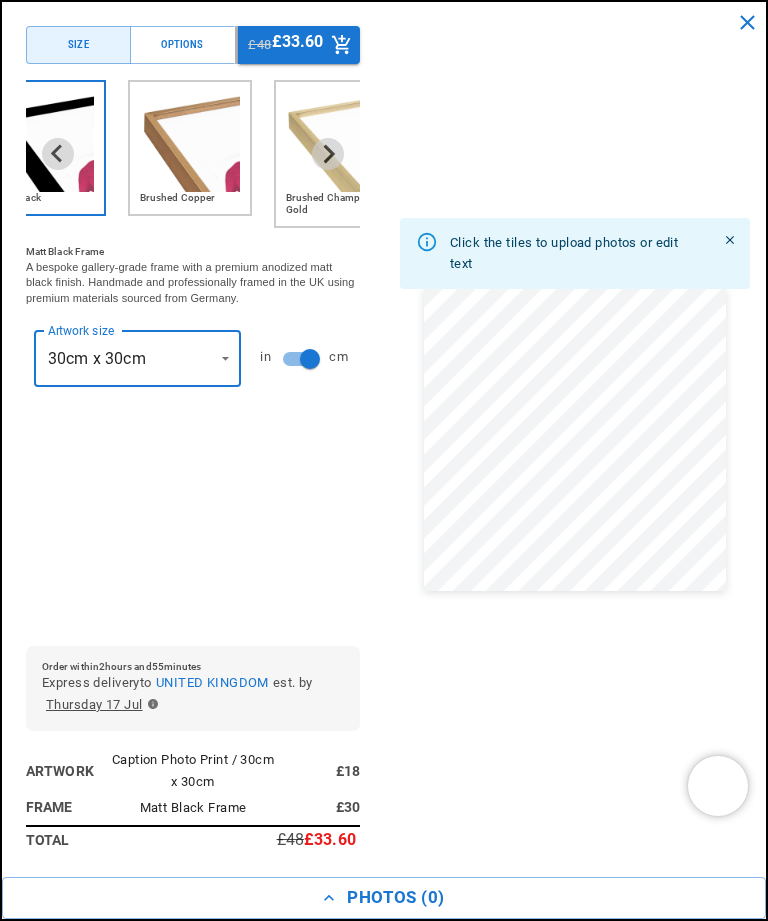 scroll, scrollTop: 0, scrollLeft: 0, axis: both 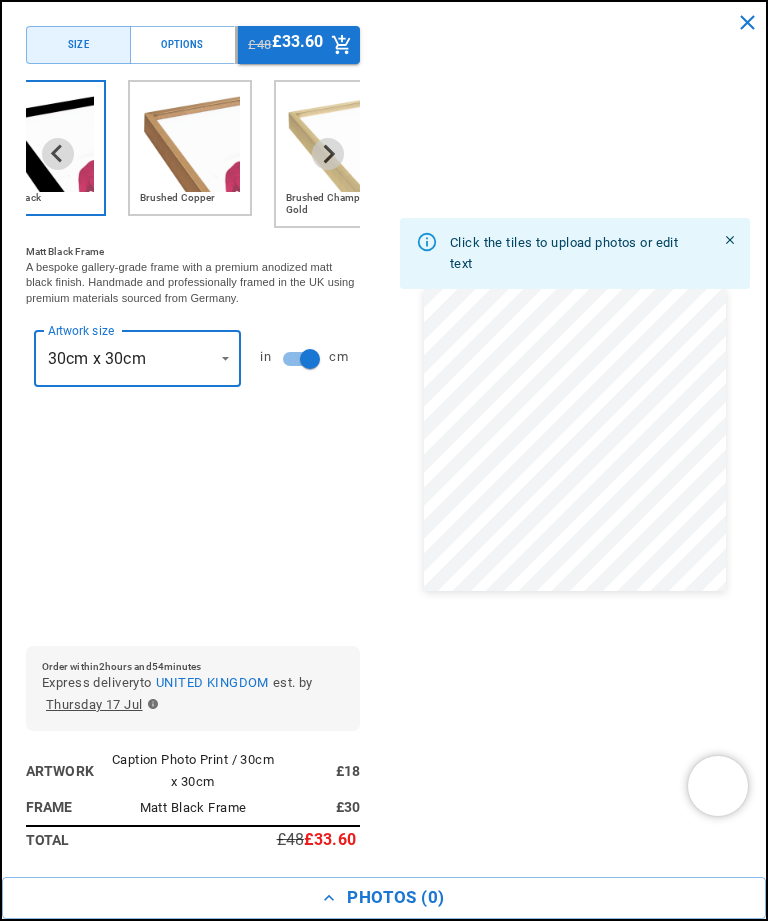 click on "Options" at bounding box center [182, 45] 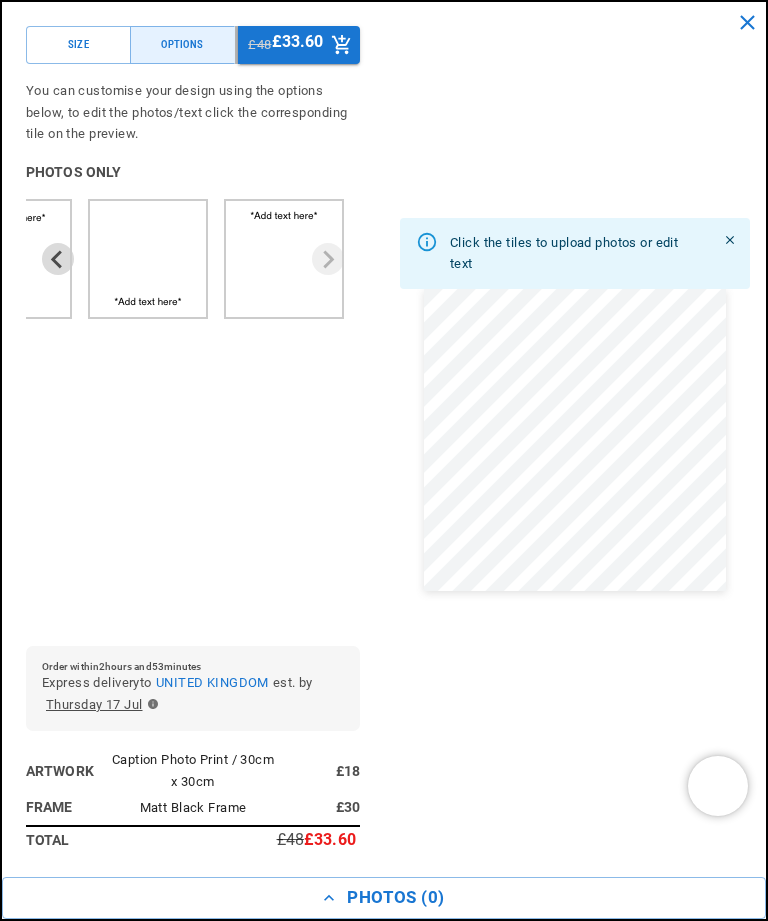 scroll, scrollTop: 0, scrollLeft: 1308, axis: horizontal 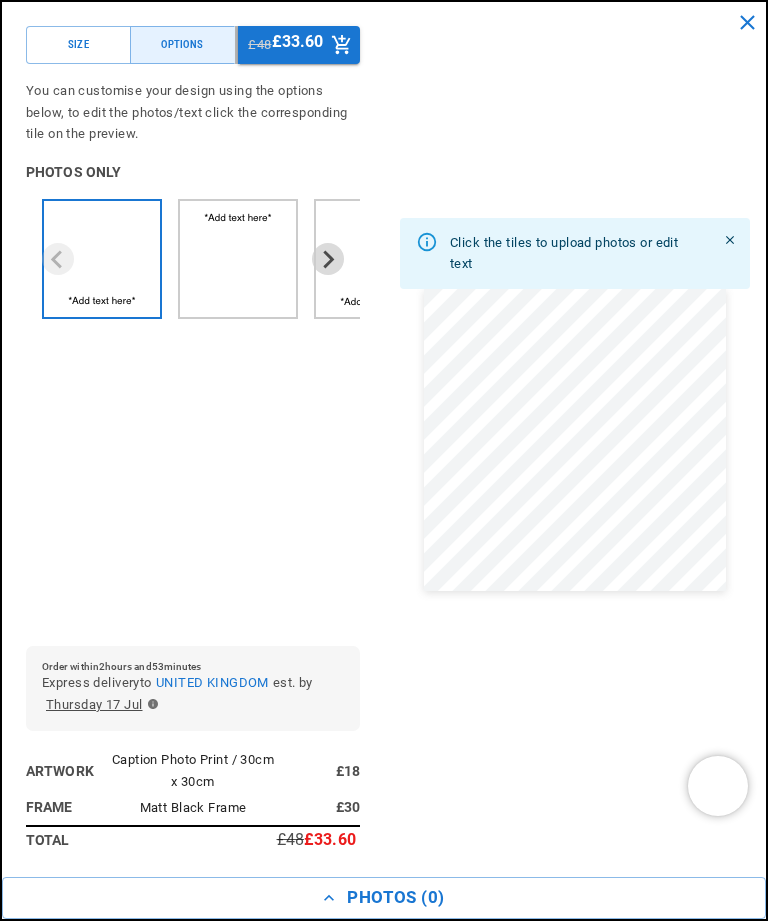 click at bounding box center (102, 248) 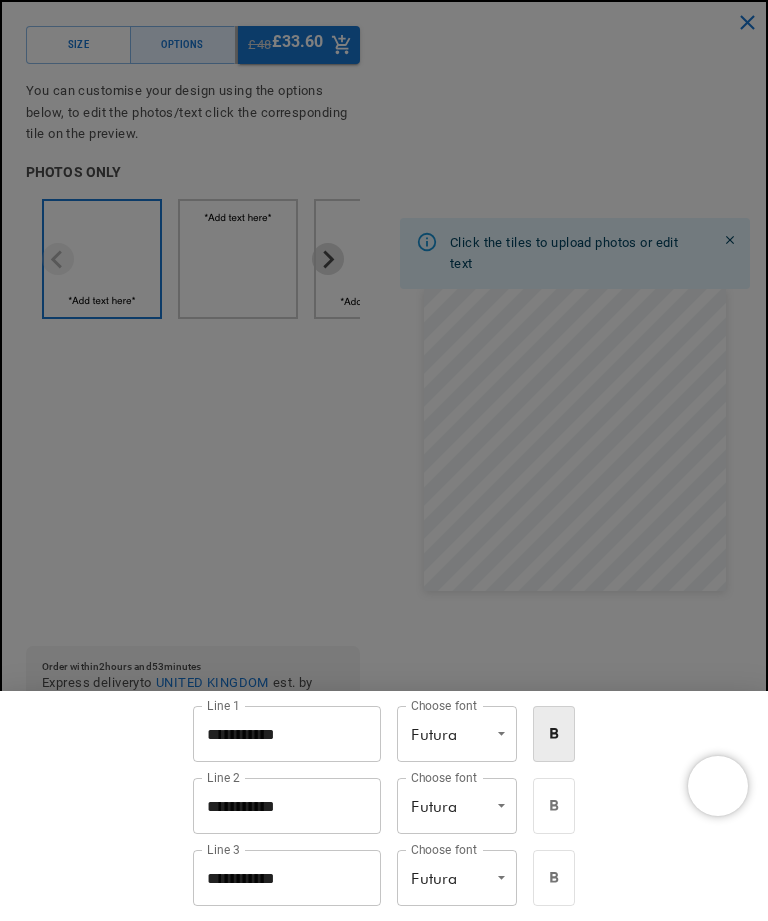 scroll, scrollTop: 0, scrollLeft: 654, axis: horizontal 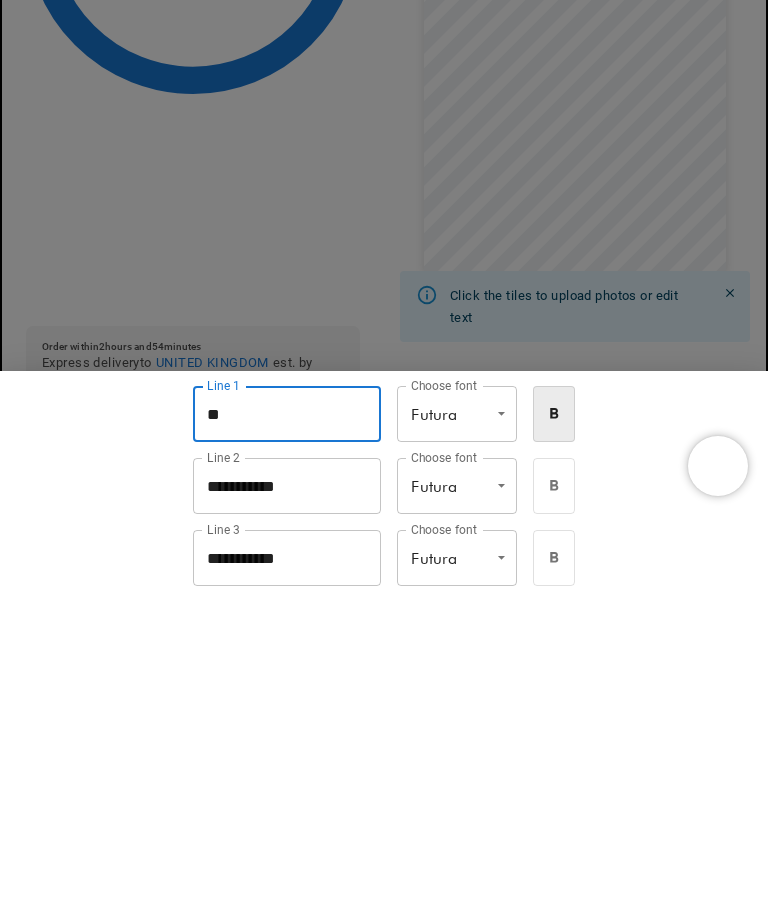 type on "*" 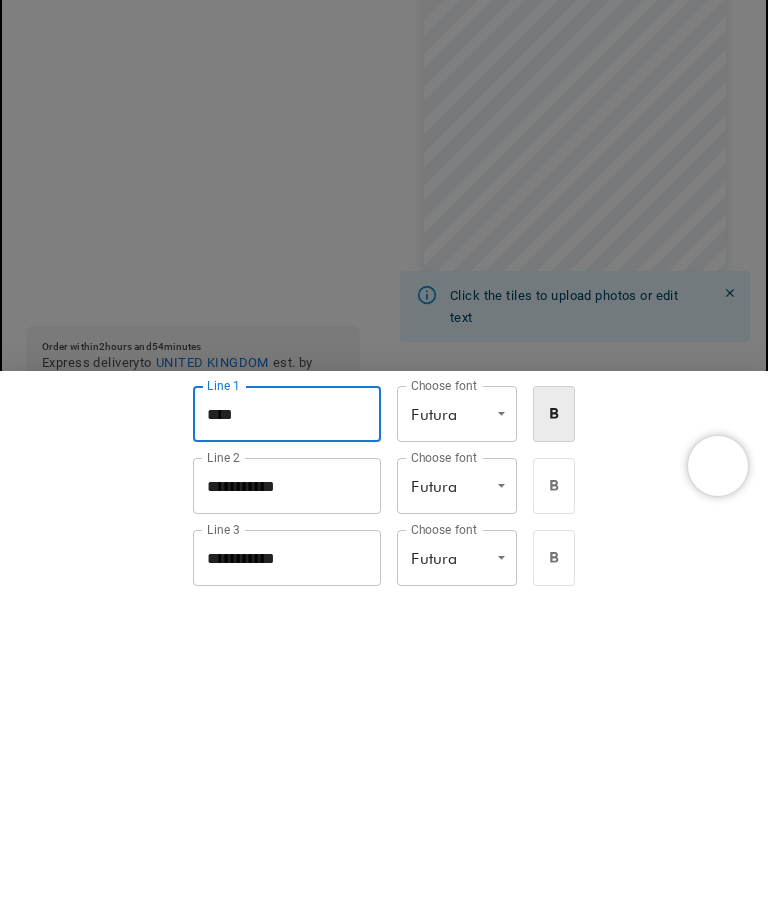 scroll, scrollTop: 0, scrollLeft: 654, axis: horizontal 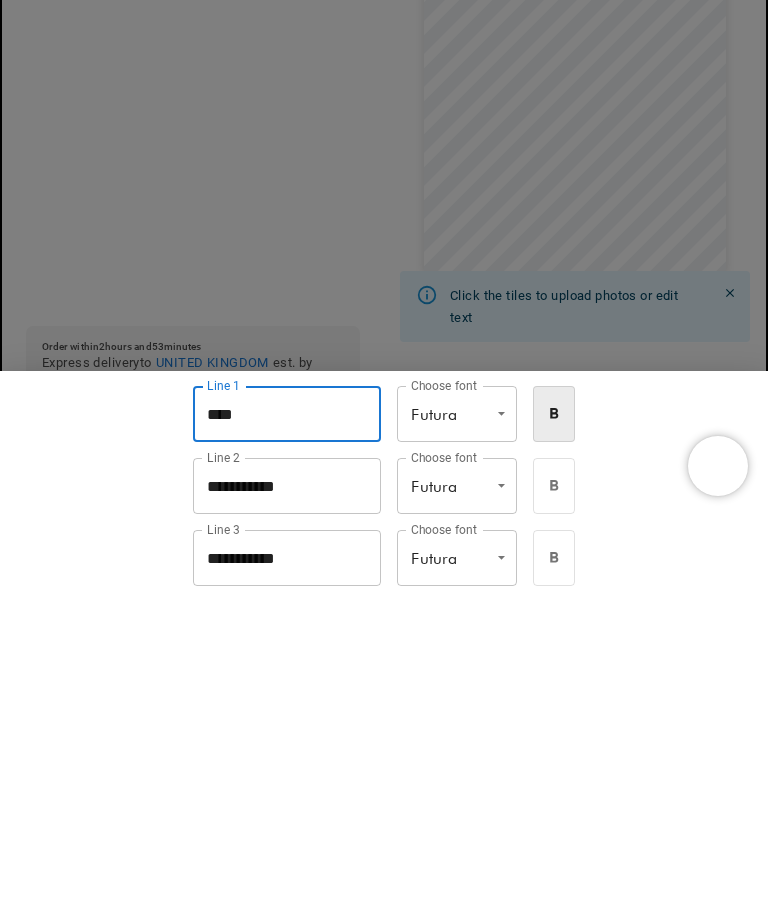 type on "****" 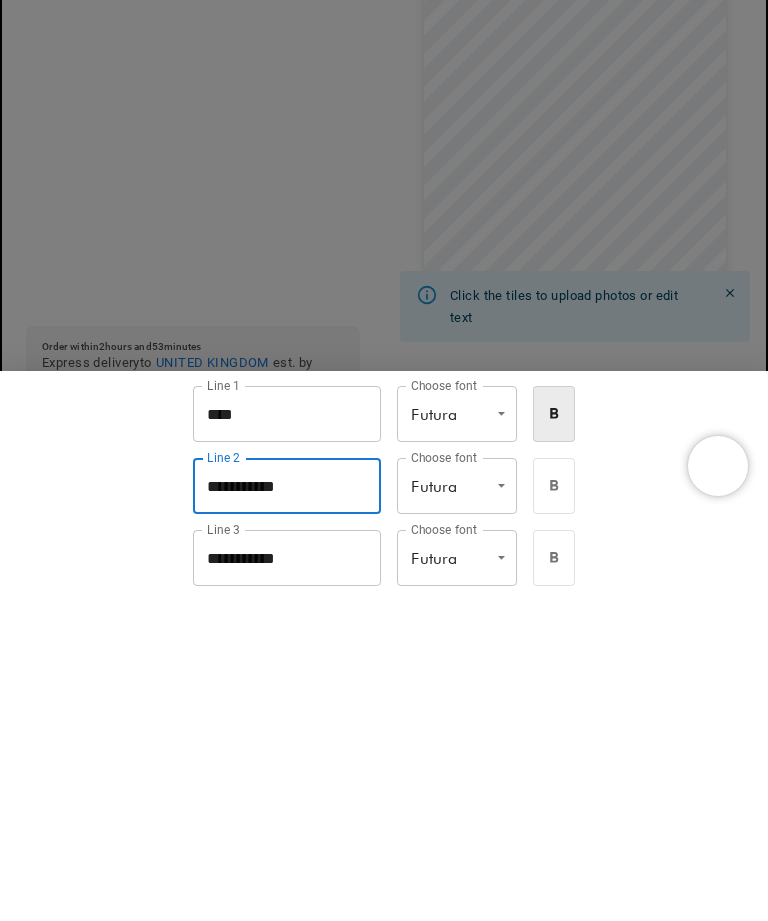 click on "**********" at bounding box center [287, 806] 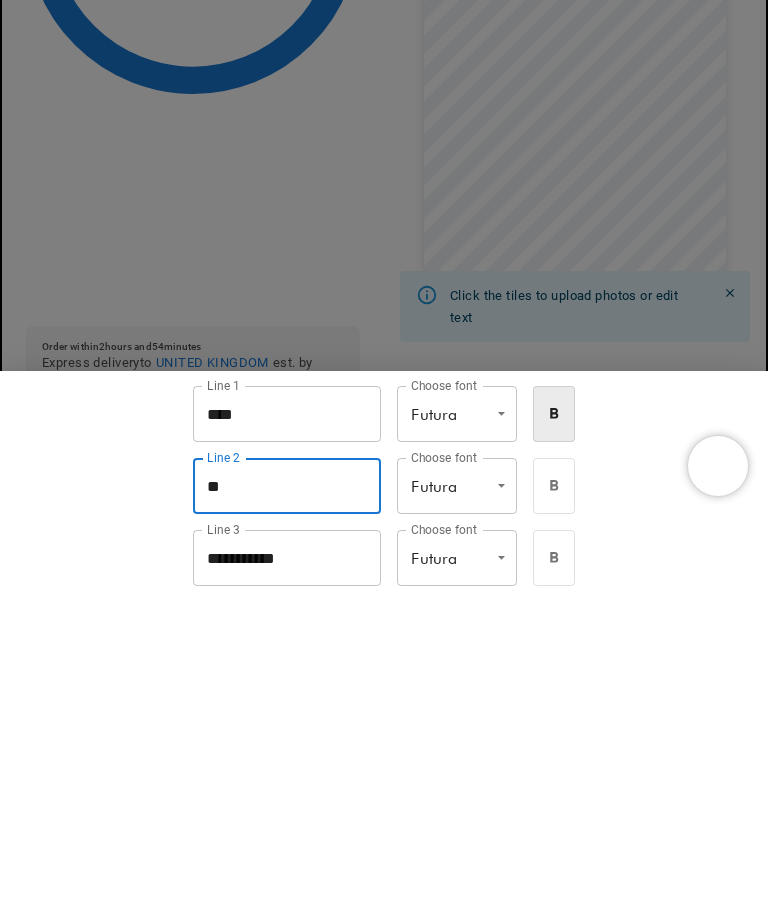 scroll, scrollTop: 0, scrollLeft: 1308, axis: horizontal 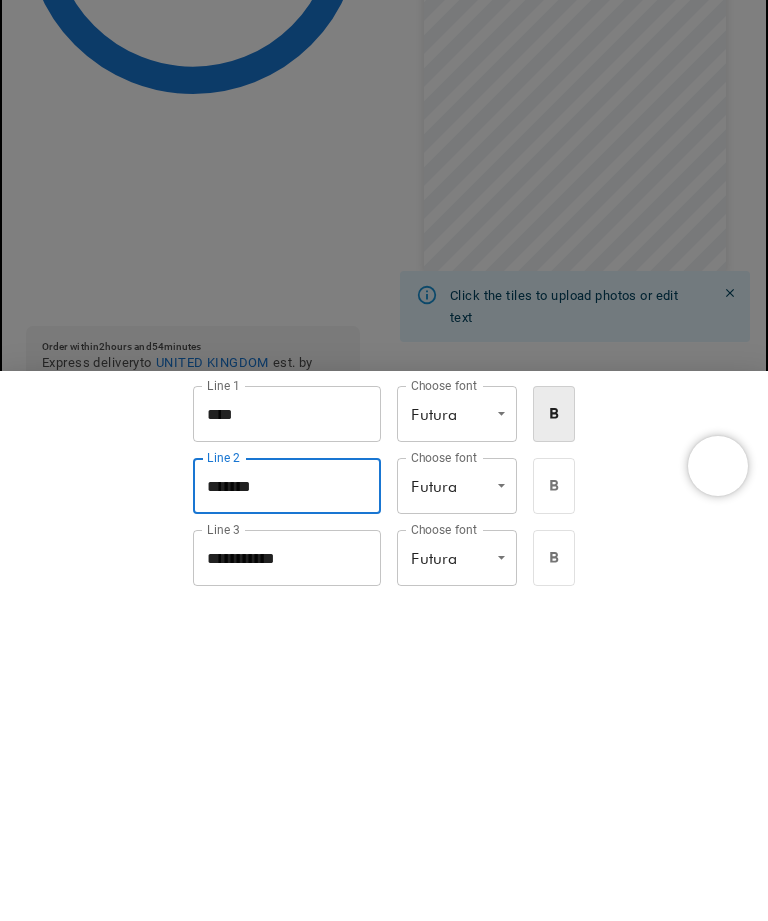 type on "******" 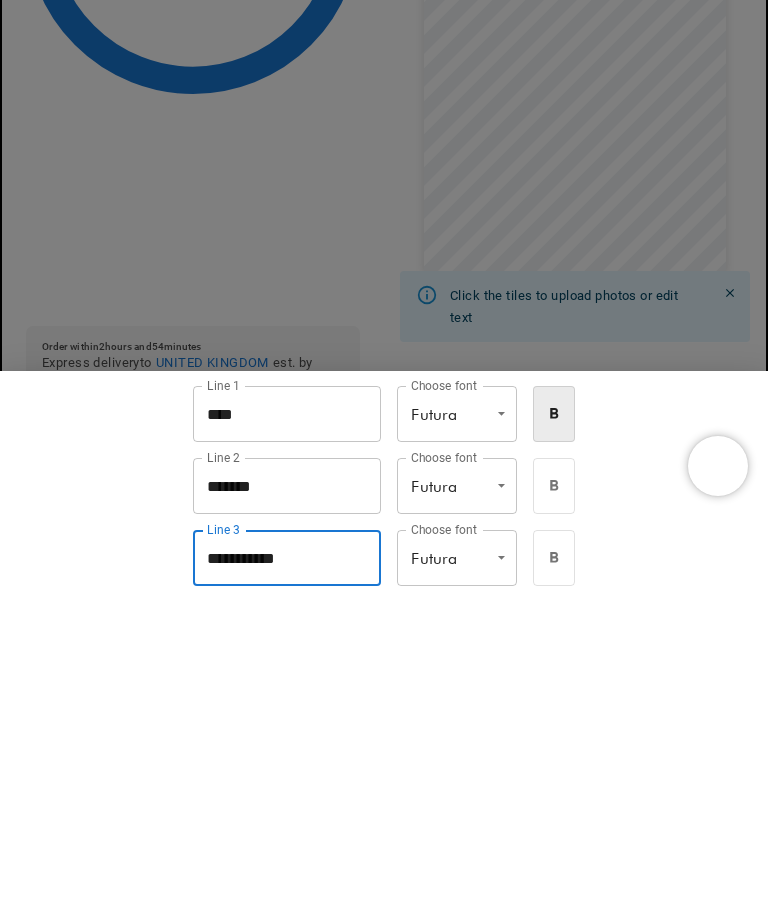 scroll, scrollTop: 439, scrollLeft: 0, axis: vertical 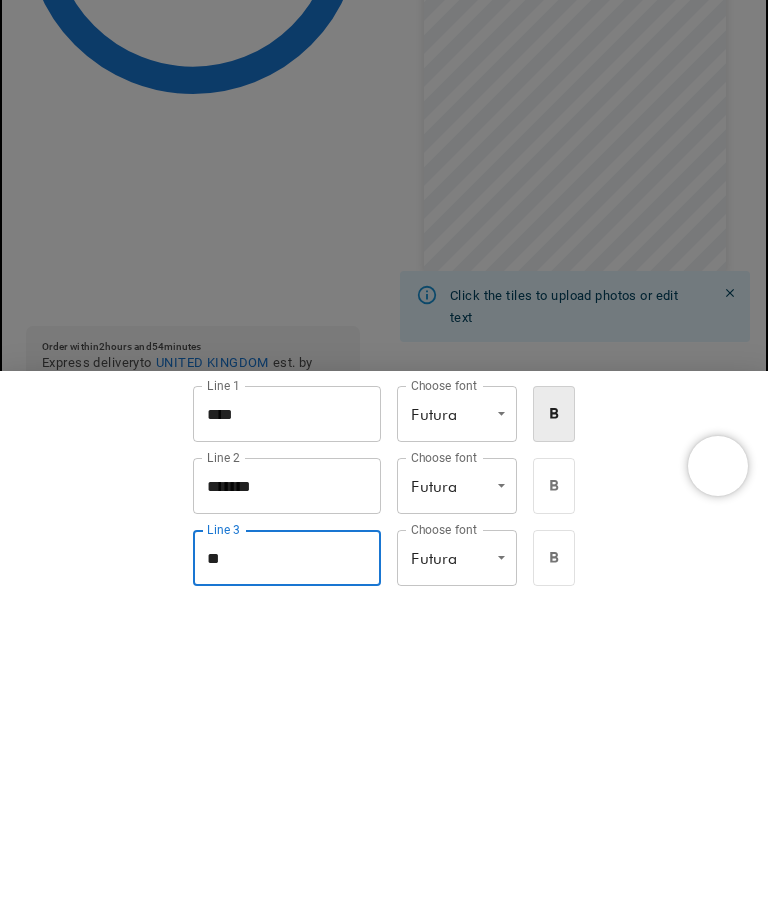 type on "*" 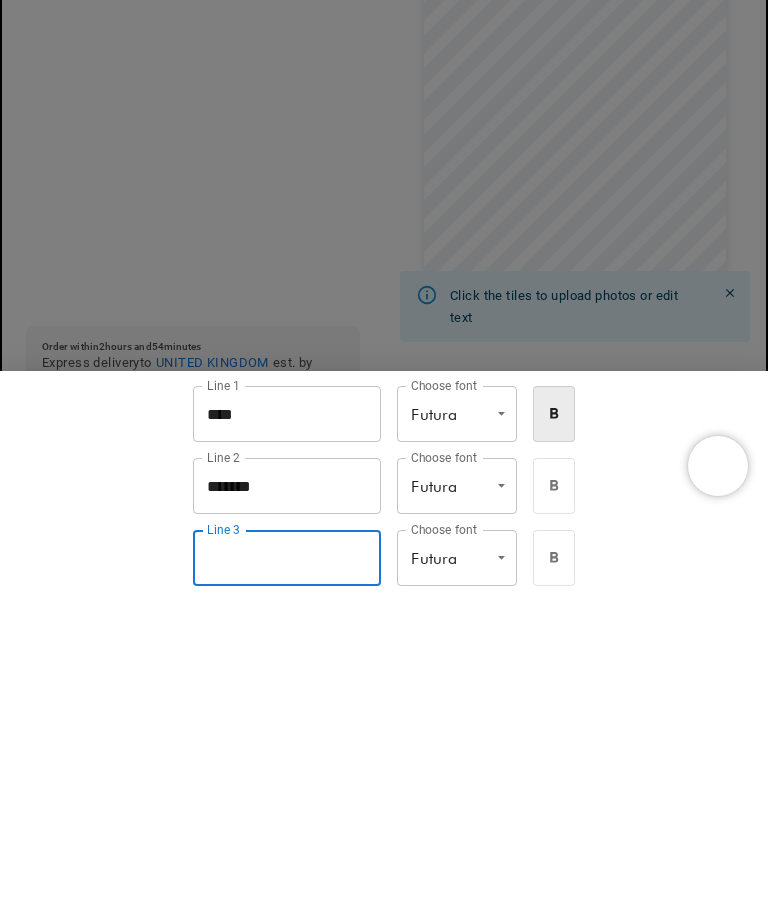 scroll, scrollTop: 0, scrollLeft: 654, axis: horizontal 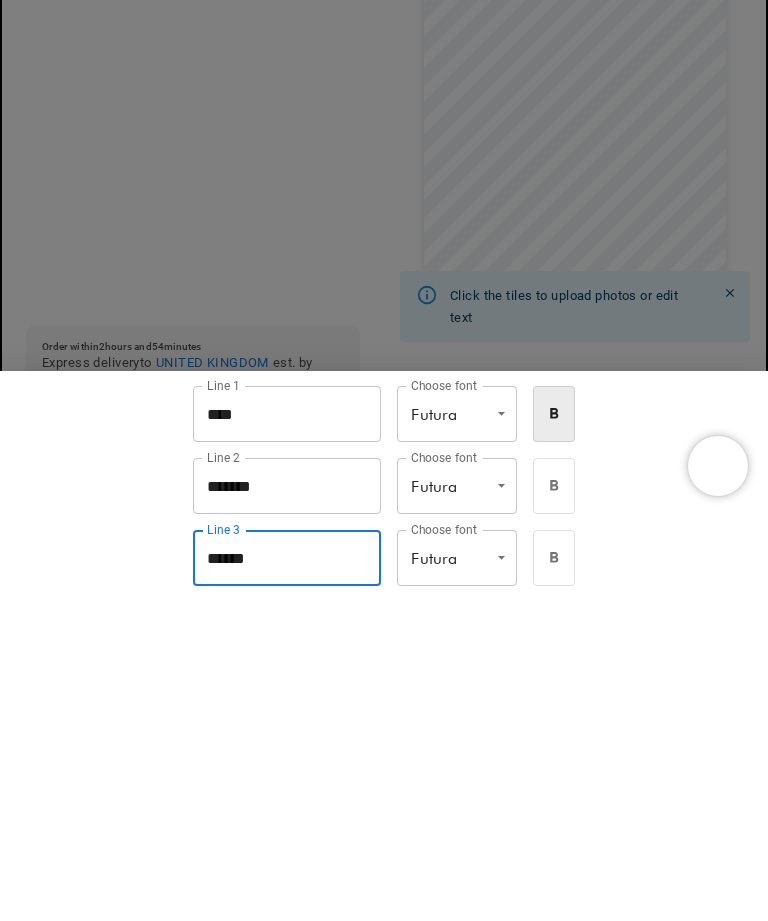 type on "*****" 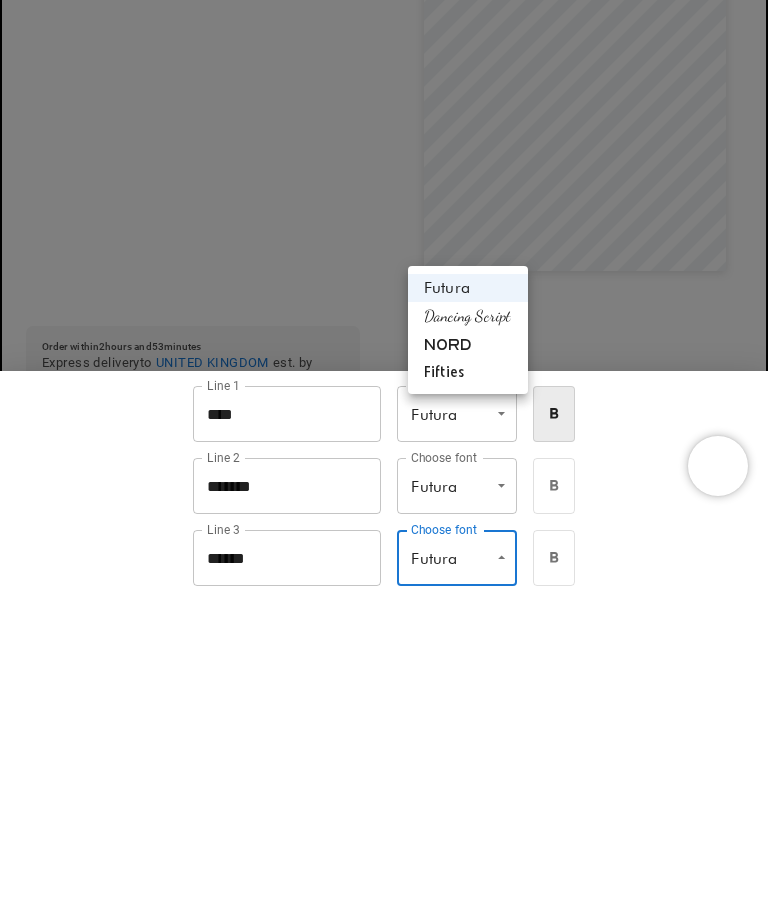 scroll, scrollTop: 759, scrollLeft: 0, axis: vertical 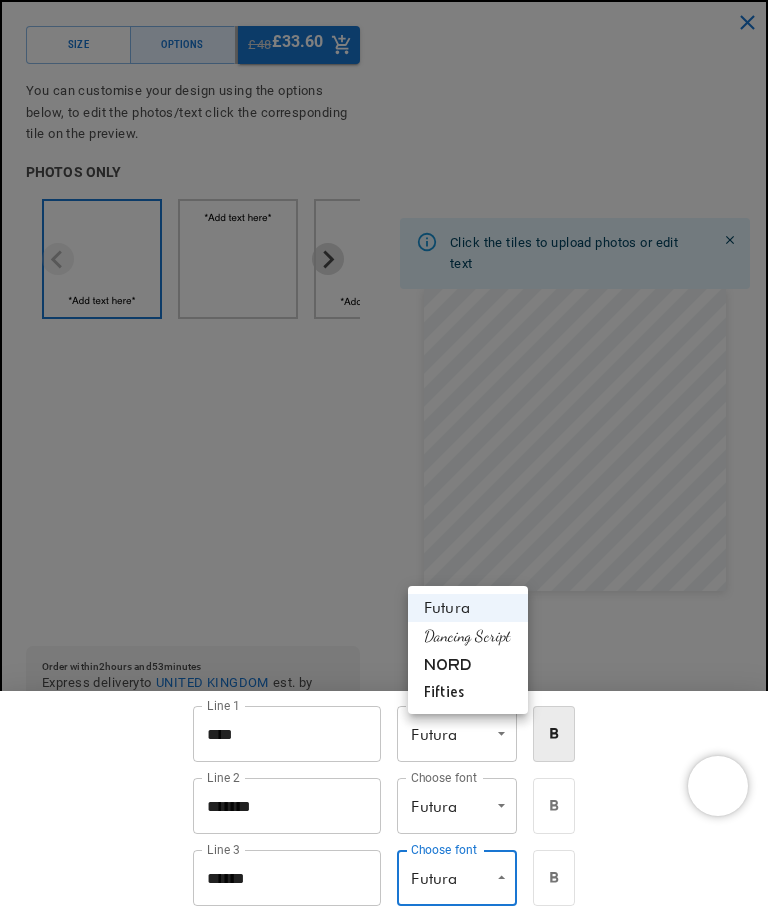 click on "Dancing Script" at bounding box center [468, 636] 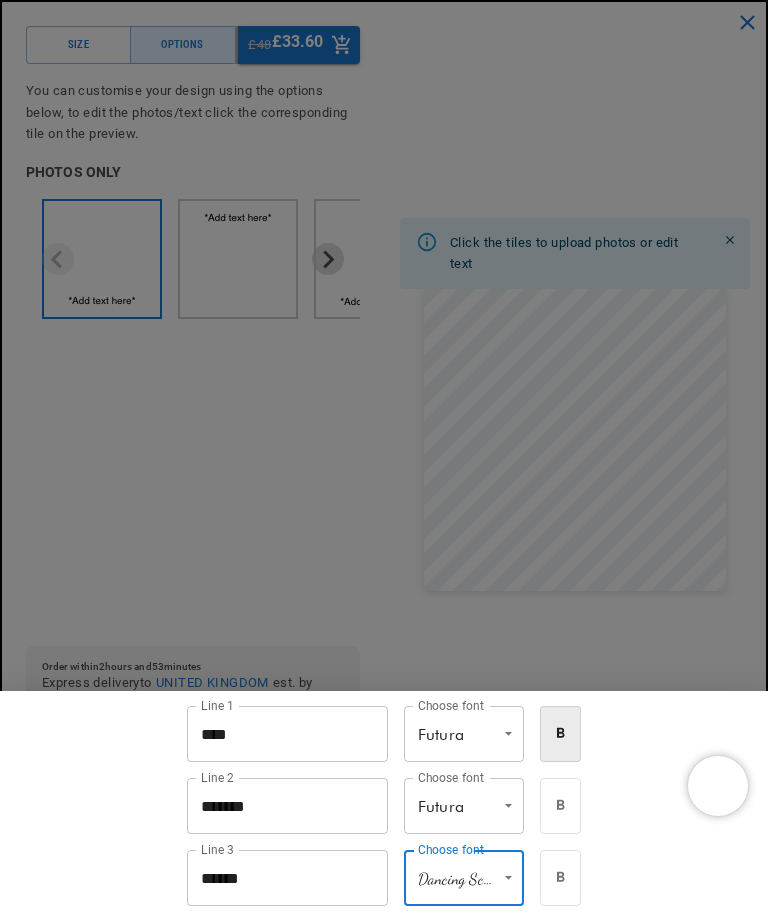 scroll, scrollTop: 0, scrollLeft: 0, axis: both 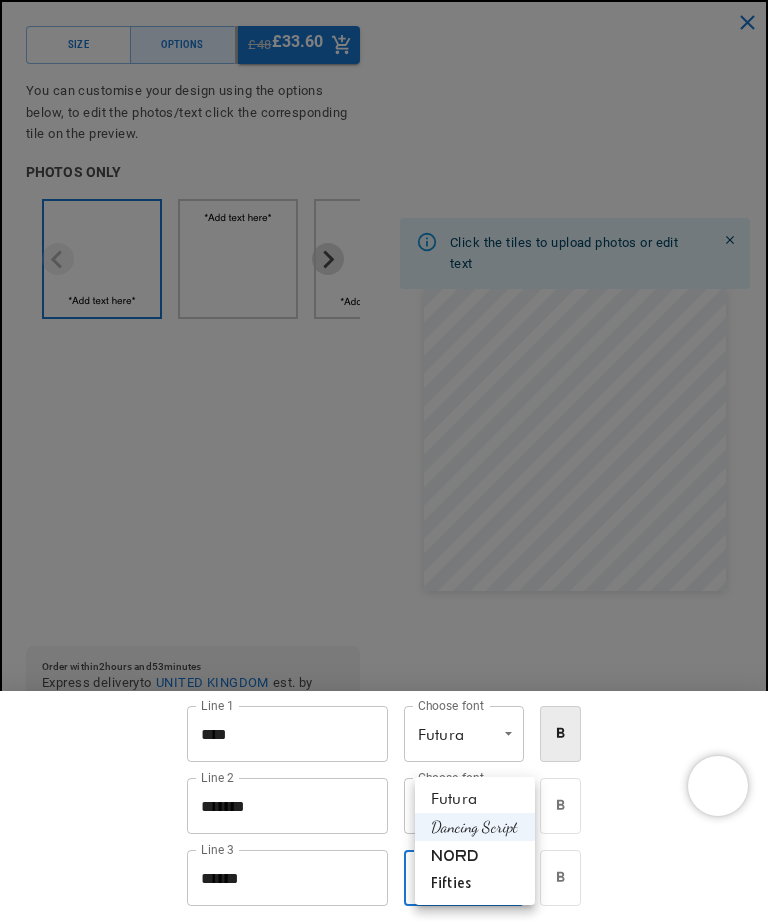 click on "Fifties" at bounding box center (475, 883) 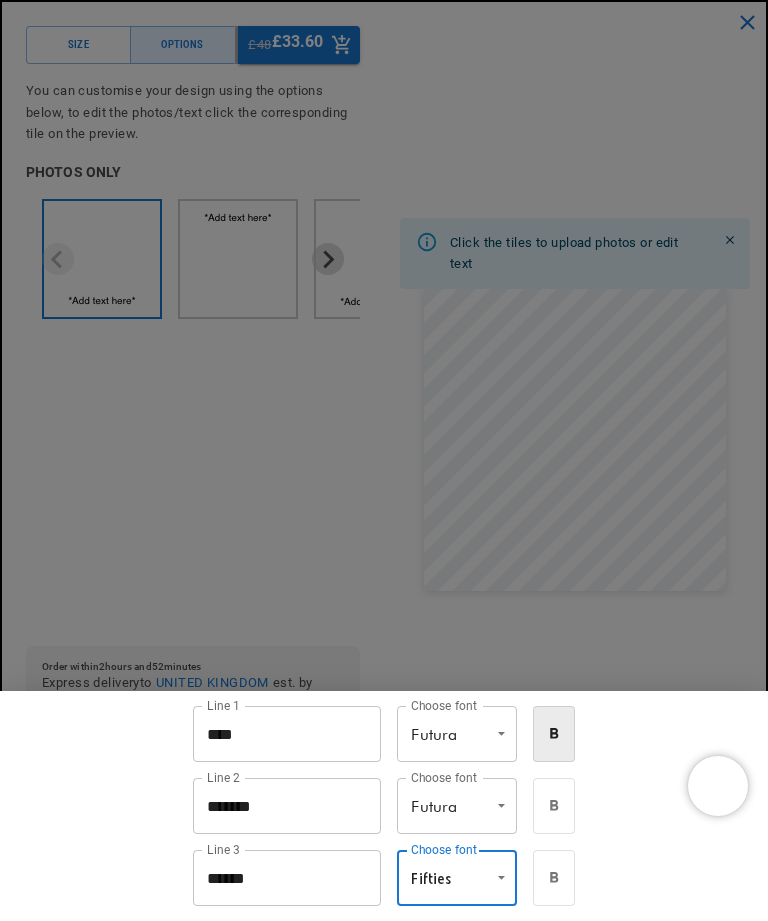 click on "Skip to content
Your cart is empty
Continue shopping
Have an account?
Log in  to check out faster.
Your cart
Loading...
Order special instructions
Order special instructions
Estimated total
£0.00 GBP
Taxes included. Discounts and shipping calculated at checkout." at bounding box center (384, 4621) 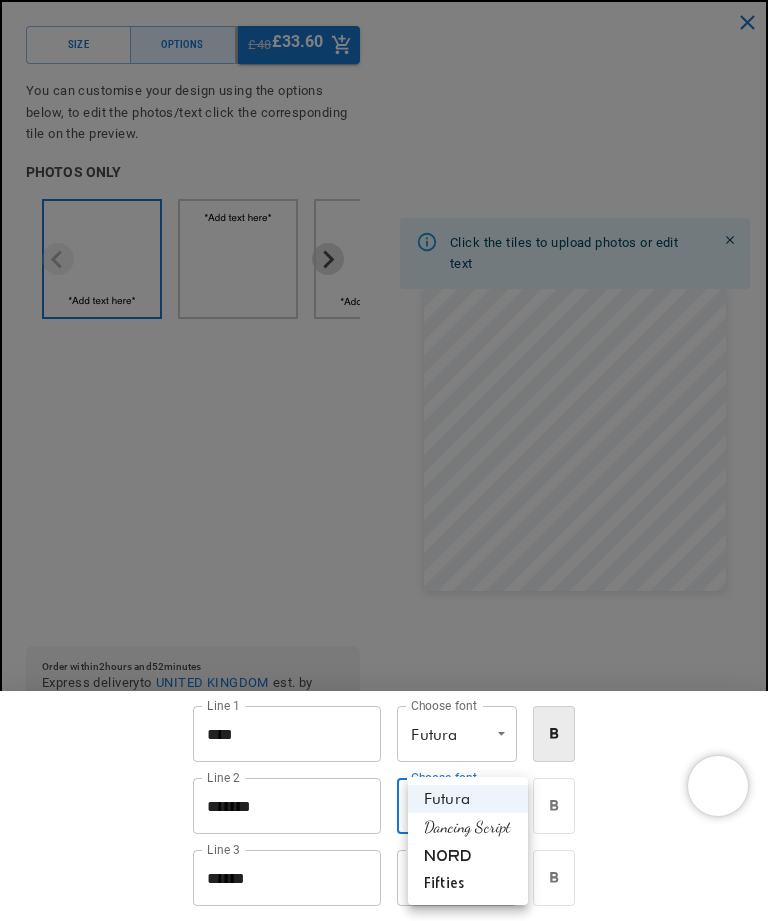 scroll, scrollTop: 0, scrollLeft: 654, axis: horizontal 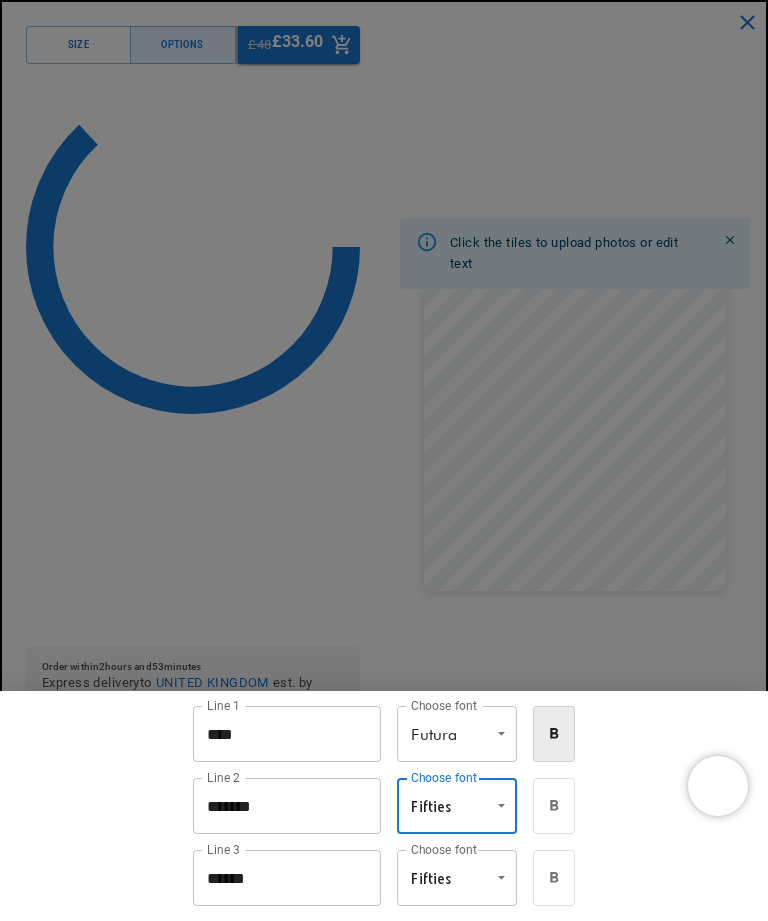 type on "******" 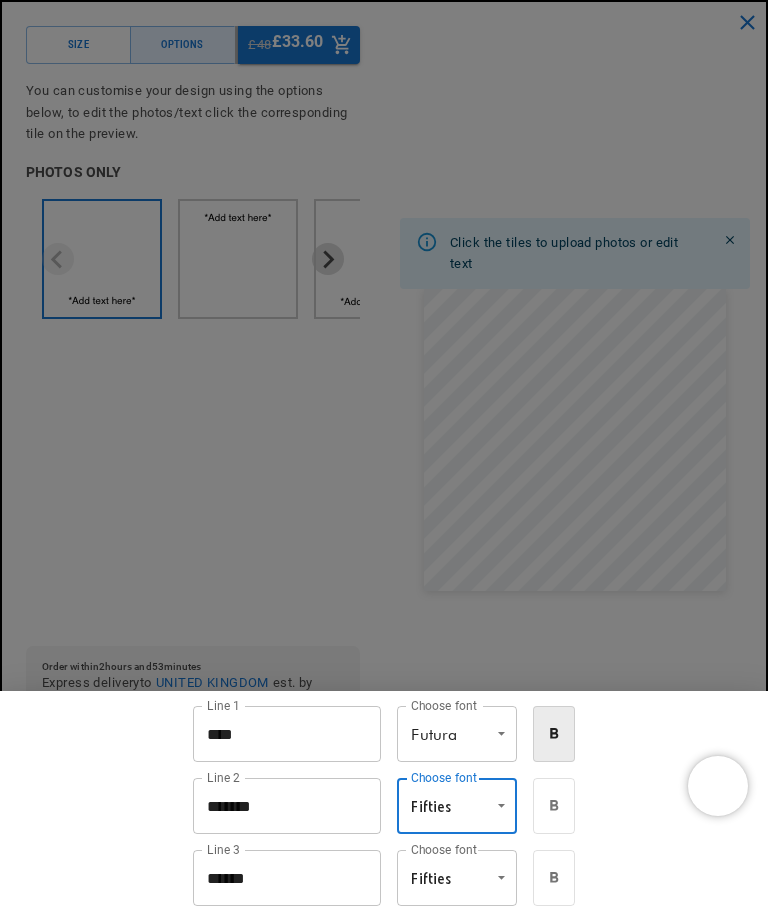 click on "Skip to content
Your cart is empty
Continue shopping
Have an account?
Log in  to check out faster.
Your cart
Loading...
Order special instructions
Order special instructions
Estimated total
£0.00 GBP
Taxes included. Discounts and shipping calculated at checkout." at bounding box center (384, 4621) 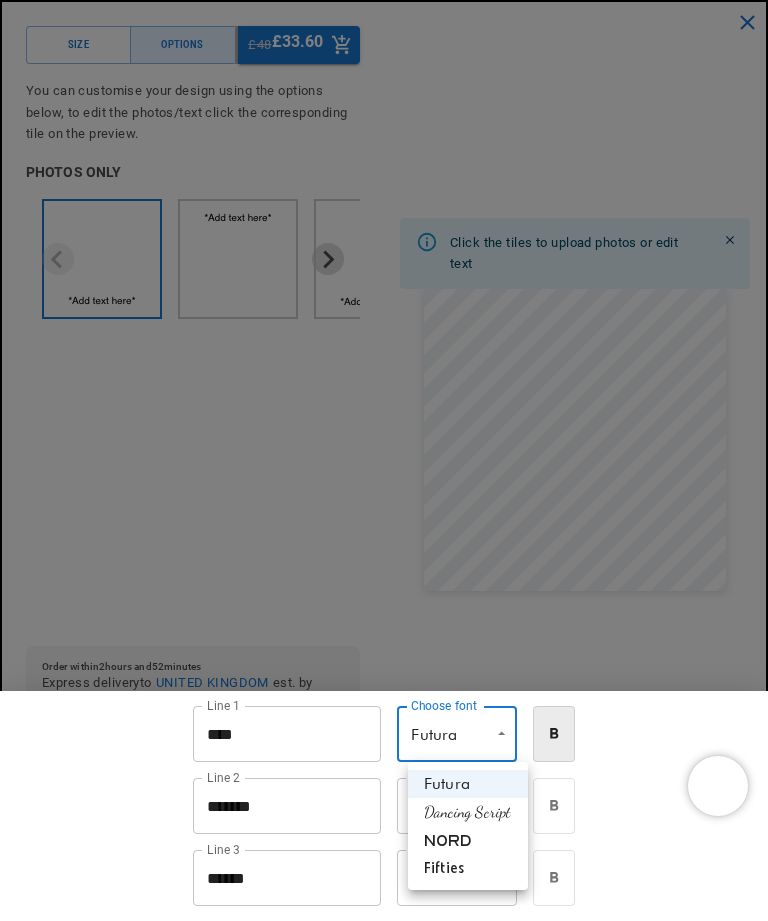 click at bounding box center [384, 460] 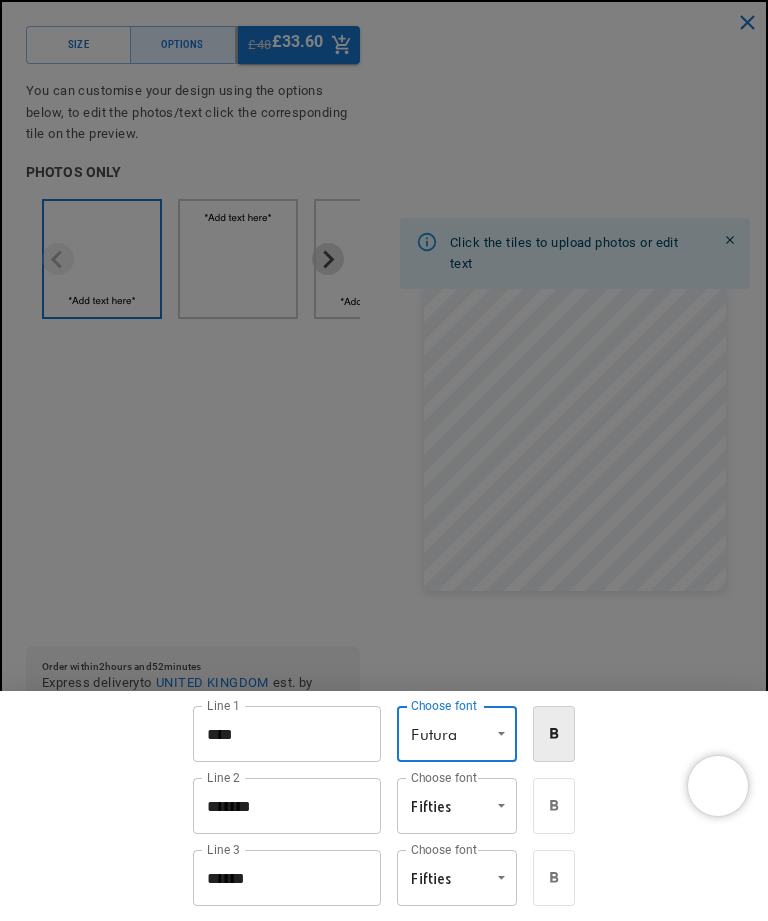 scroll, scrollTop: 0, scrollLeft: 1308, axis: horizontal 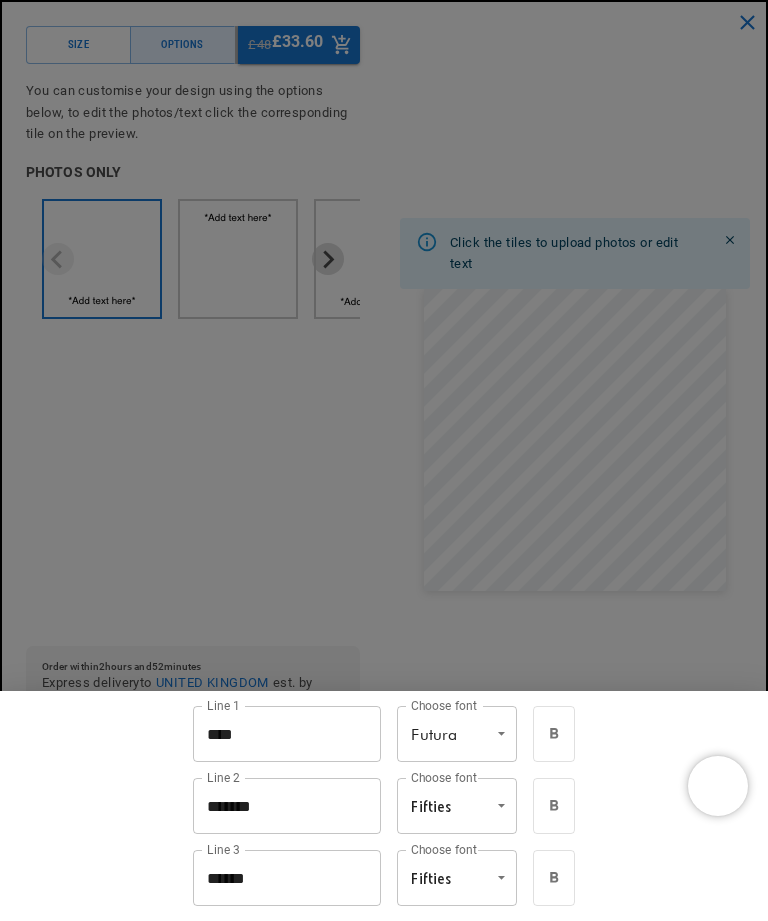 click on "Skip to content
Your cart is empty
Continue shopping
Have an account?
Log in  to check out faster.
Your cart
Loading...
Order special instructions
Order special instructions
Estimated total
£0.00 GBP
Taxes included. Discounts and shipping calculated at checkout." at bounding box center [384, 4621] 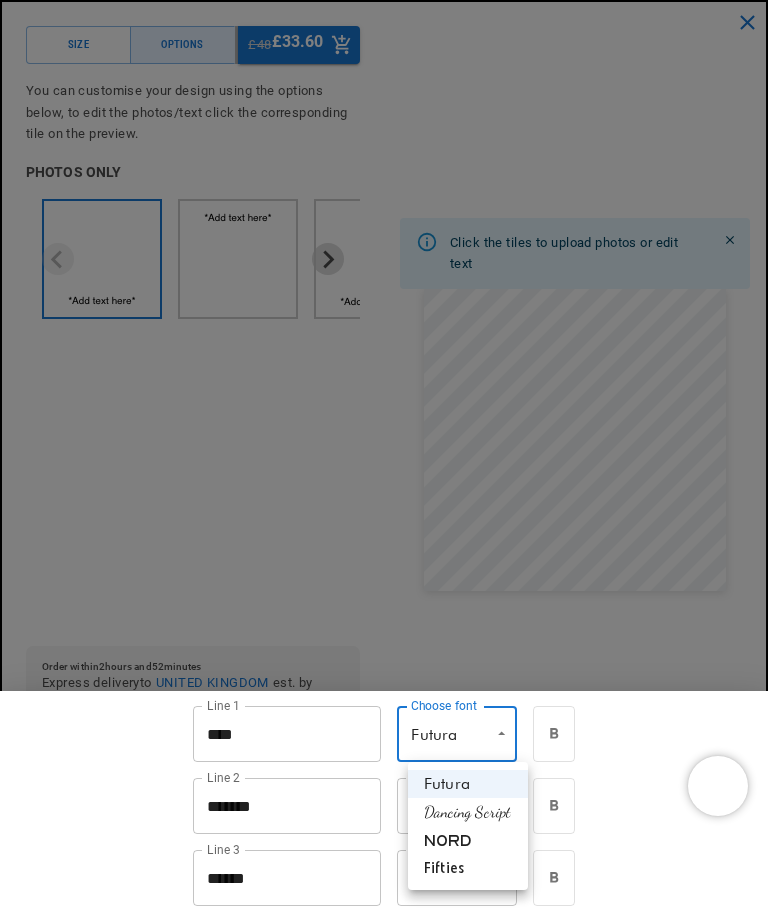 scroll, scrollTop: 0, scrollLeft: 0, axis: both 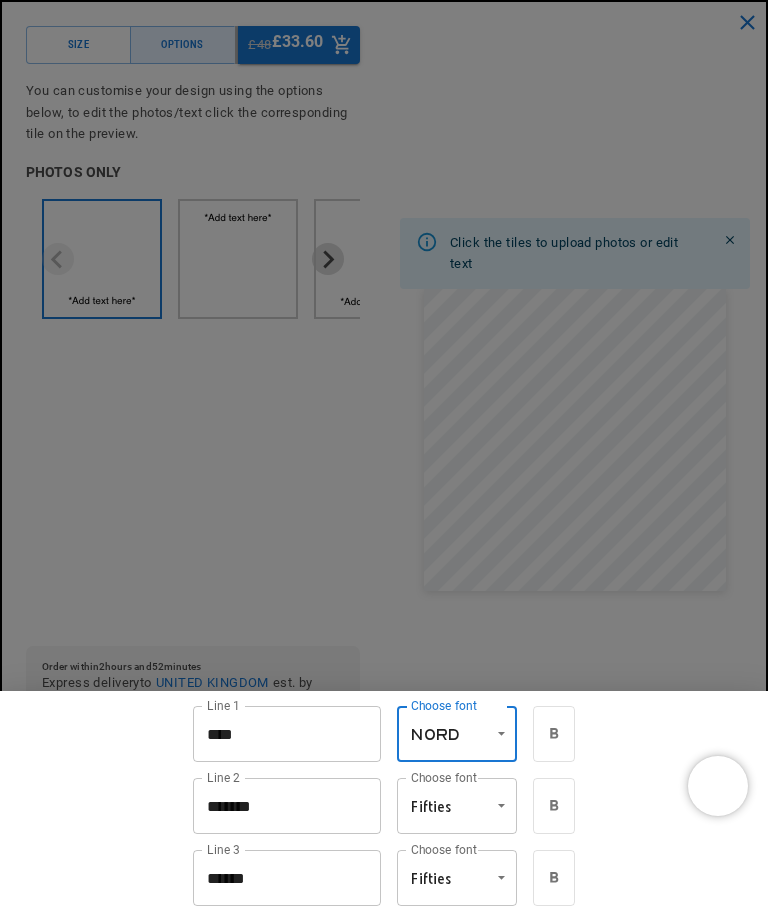 click at bounding box center (384, 460) 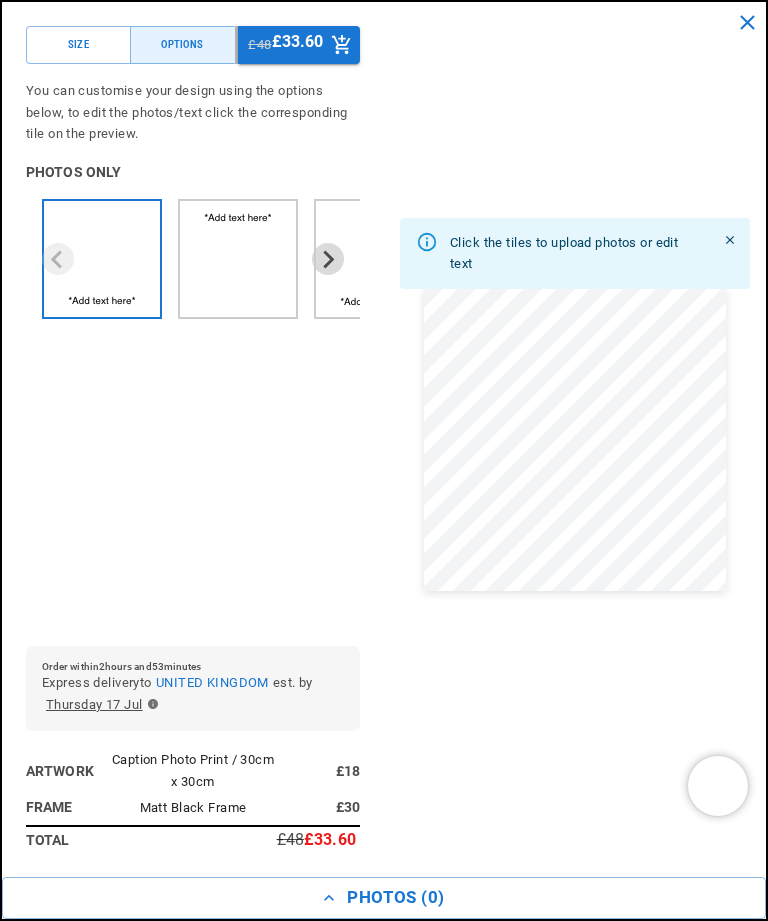 scroll, scrollTop: 0, scrollLeft: 654, axis: horizontal 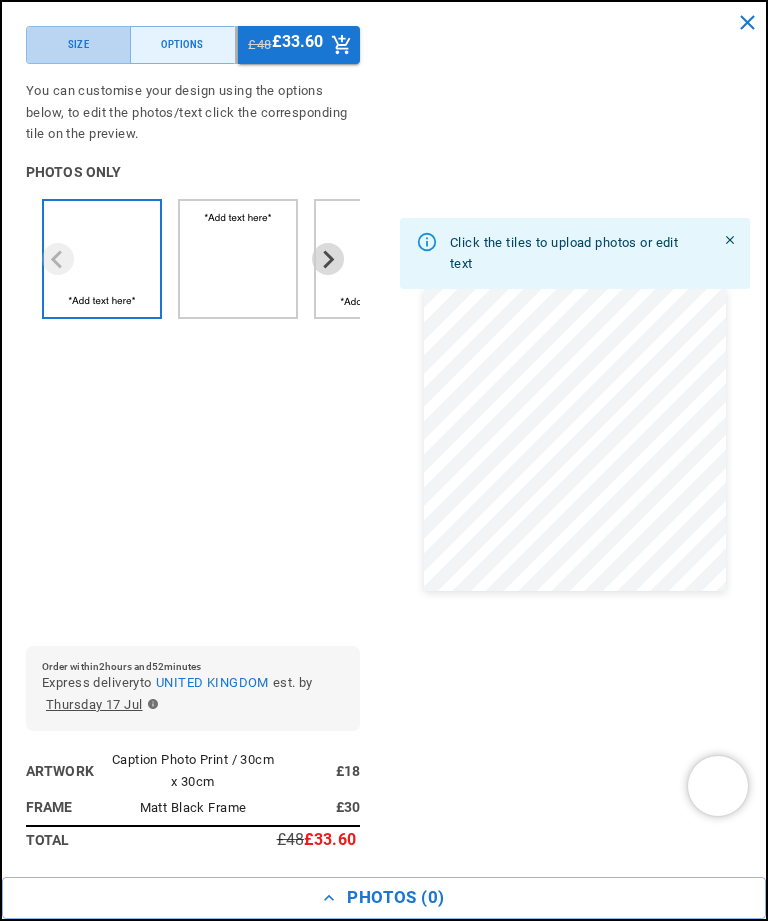 click on "Size" at bounding box center (78, 45) 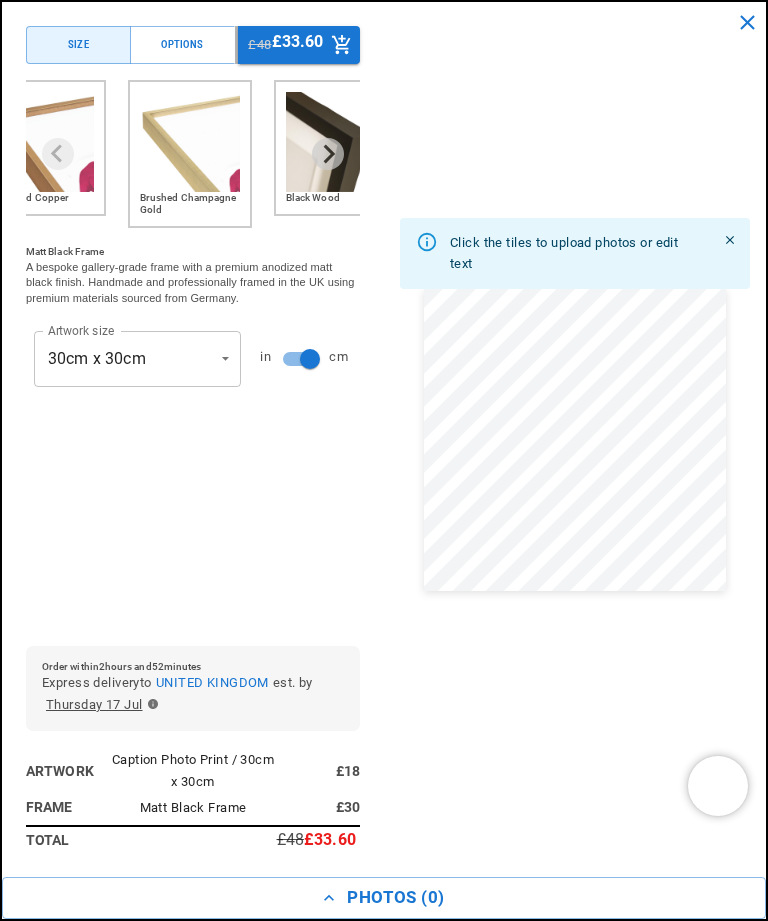 scroll, scrollTop: 0, scrollLeft: 1308, axis: horizontal 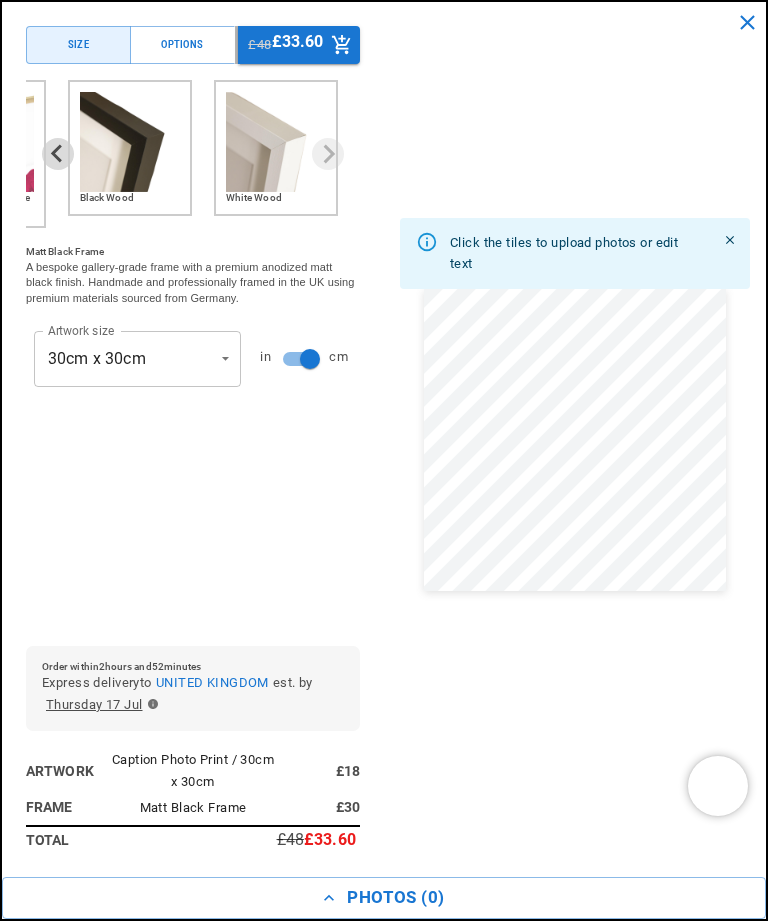 click at bounding box center (130, 142) 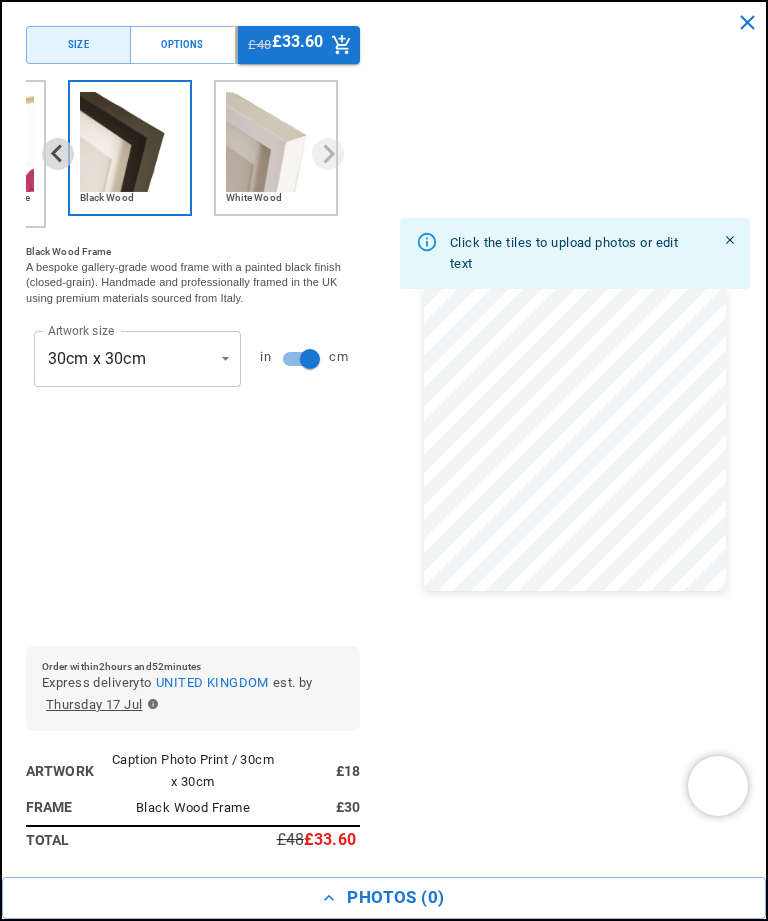 scroll, scrollTop: 0, scrollLeft: 654, axis: horizontal 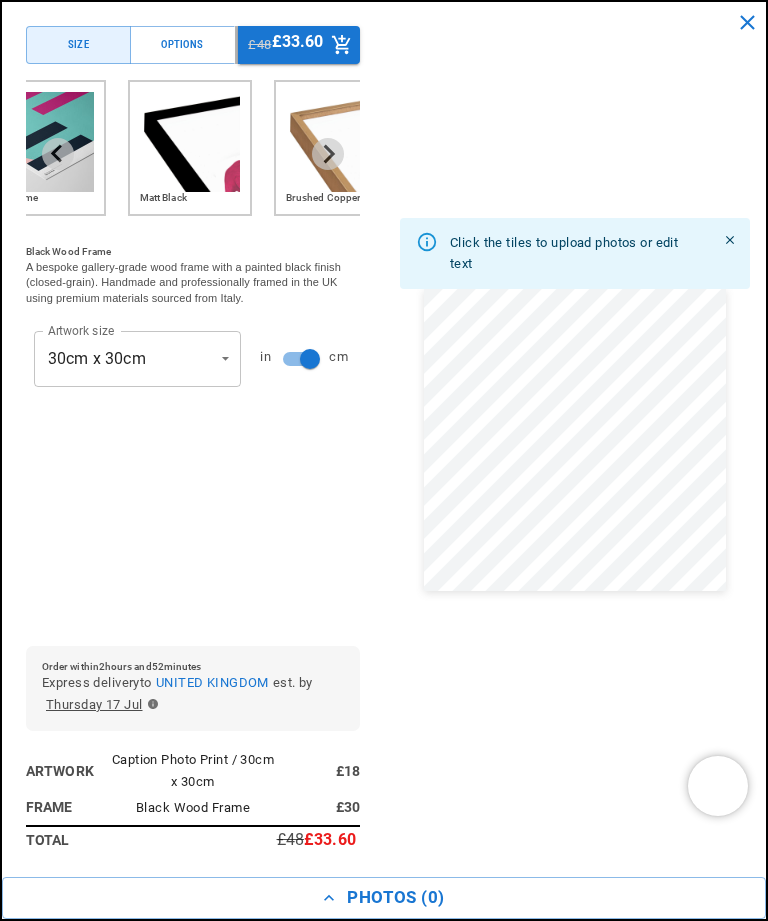 click at bounding box center [190, 142] 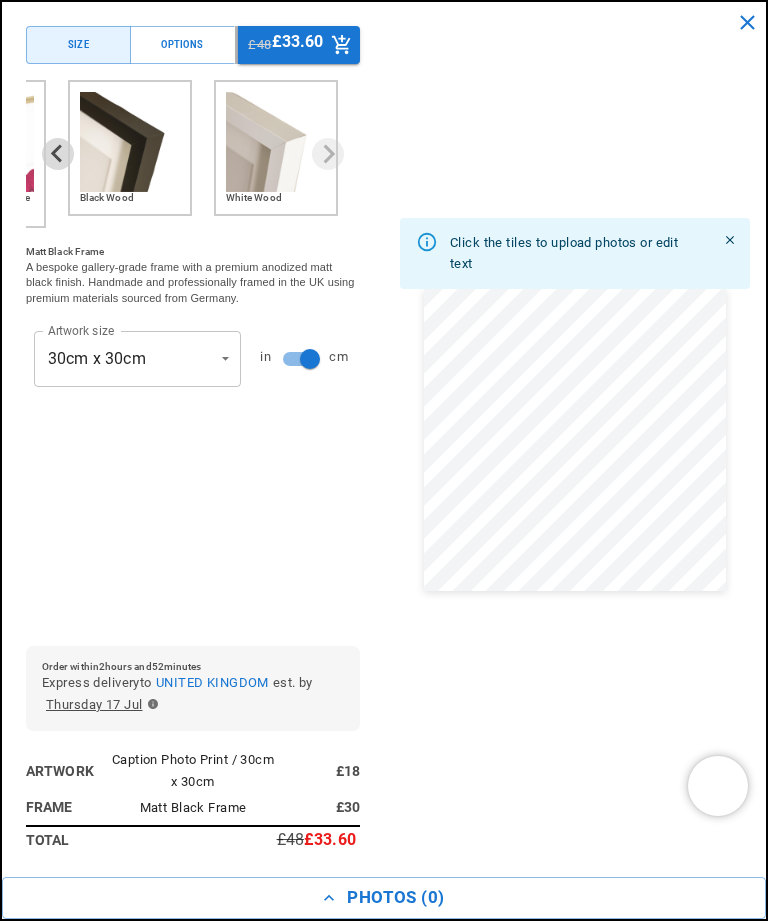 click at bounding box center [130, 142] 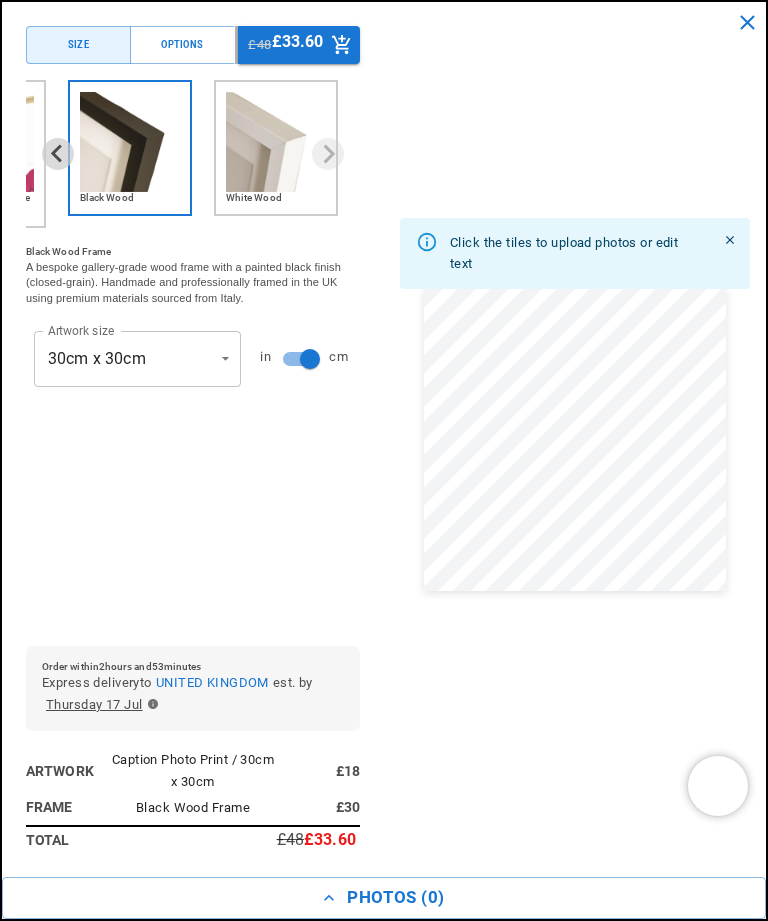 scroll, scrollTop: 0, scrollLeft: 1308, axis: horizontal 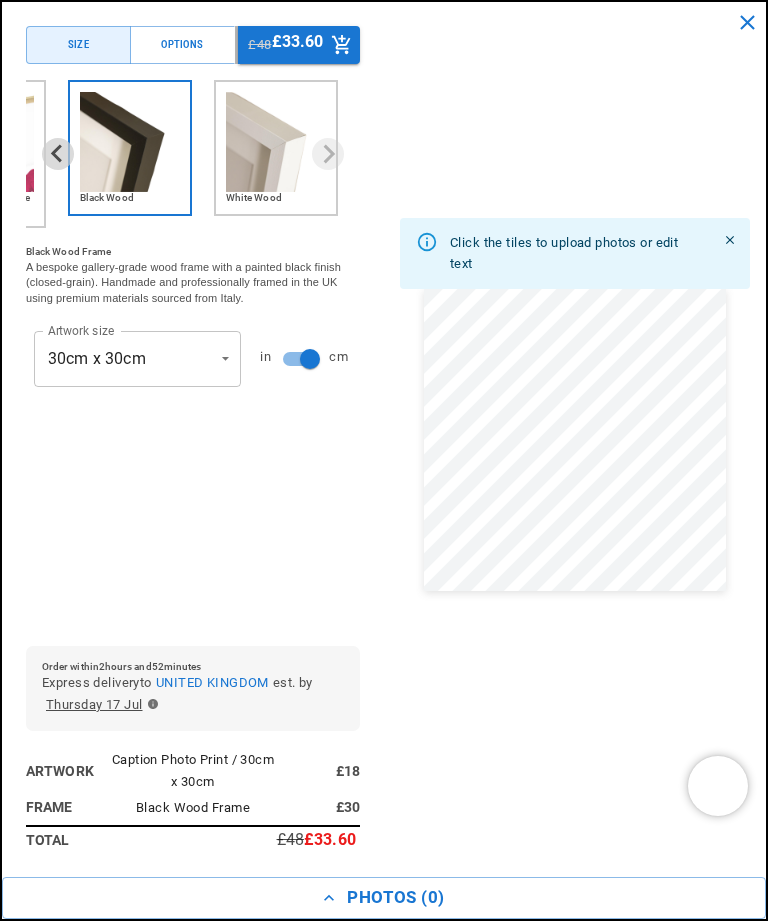 click on "Photos ( 0 )" at bounding box center [384, 898] 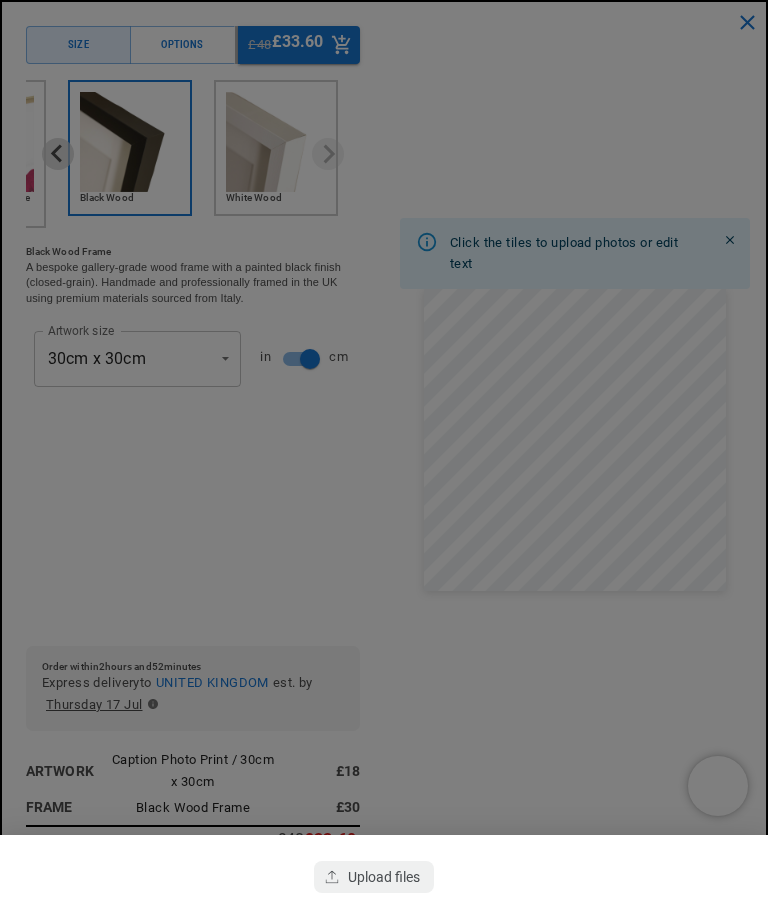 click 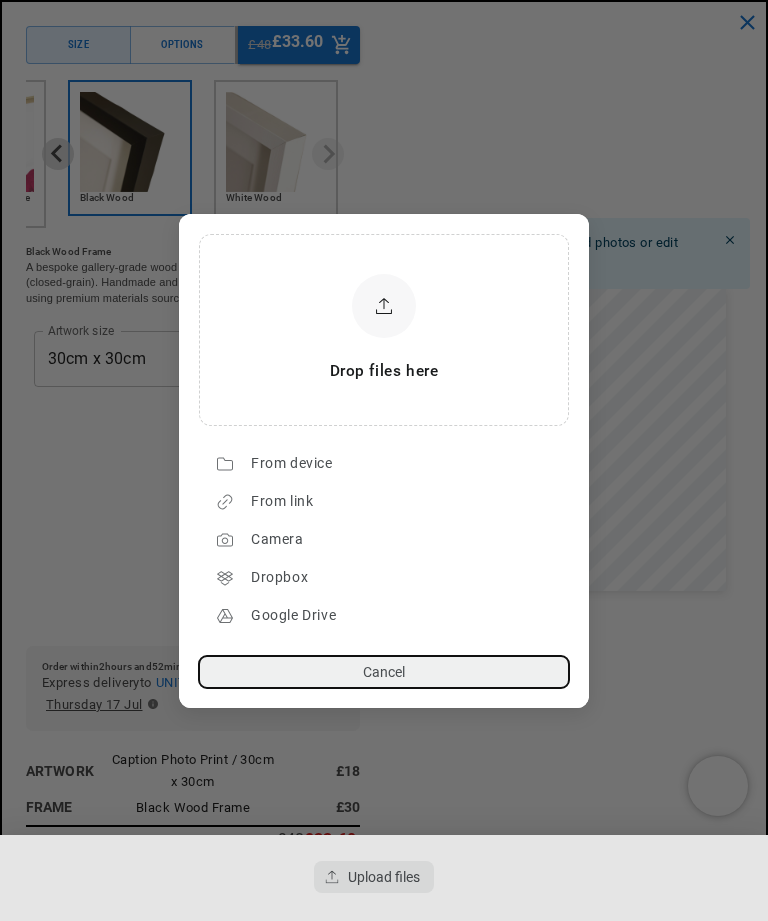 scroll, scrollTop: 0, scrollLeft: 0, axis: both 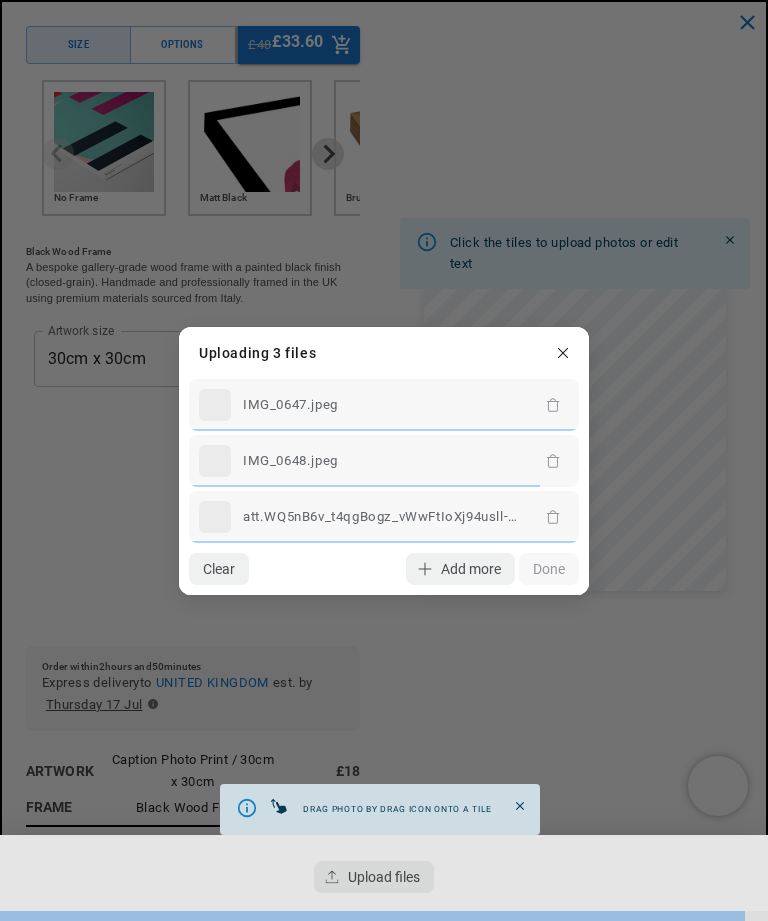 click on "att.WQ5nB6v_t4qgBogz_vWwFtIoXj94usll-q2-fIOSudg.jpeg" 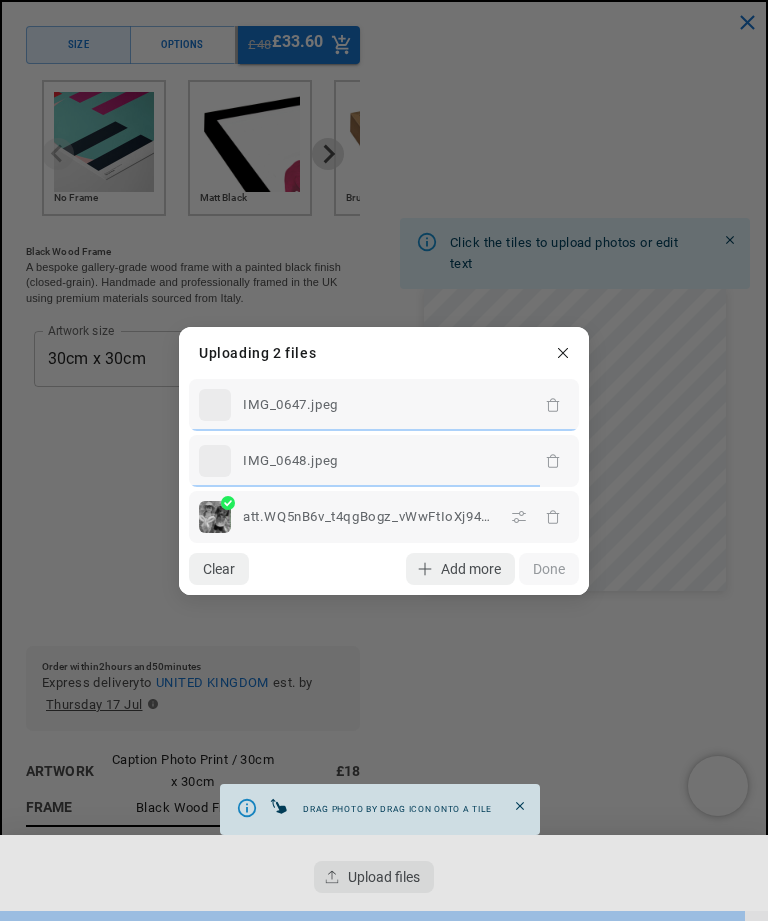 click 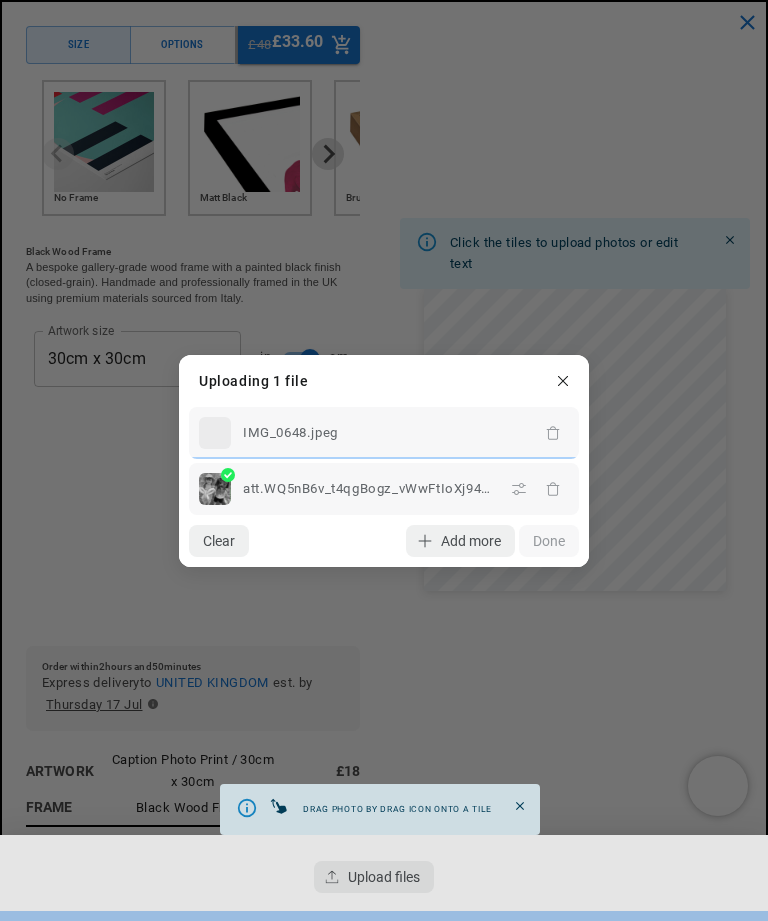 scroll, scrollTop: 0, scrollLeft: 654, axis: horizontal 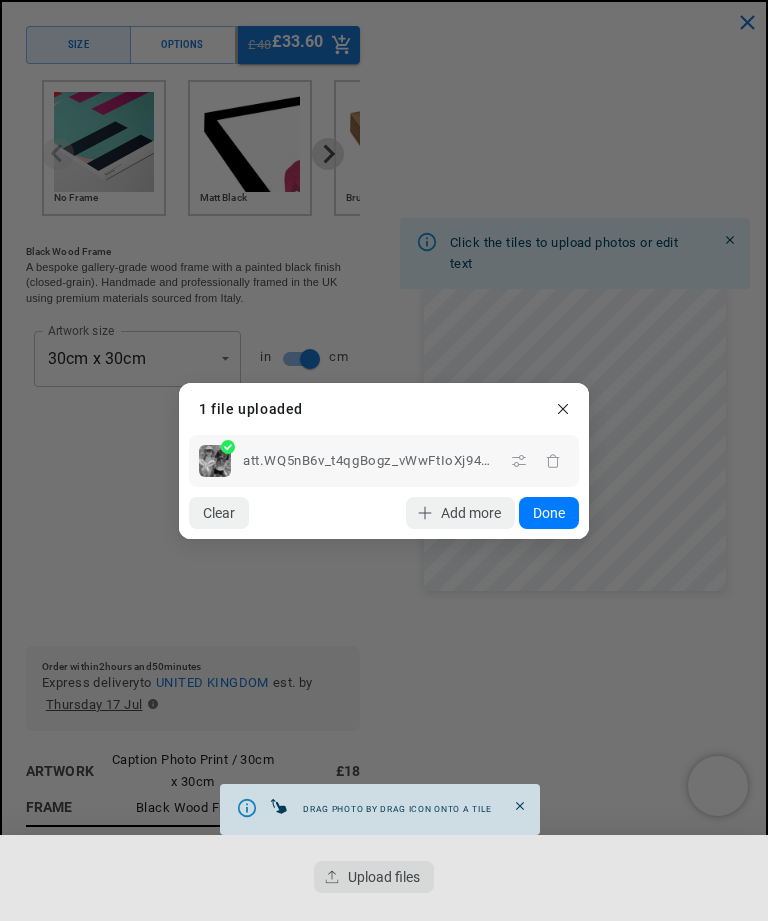 click on "Done" 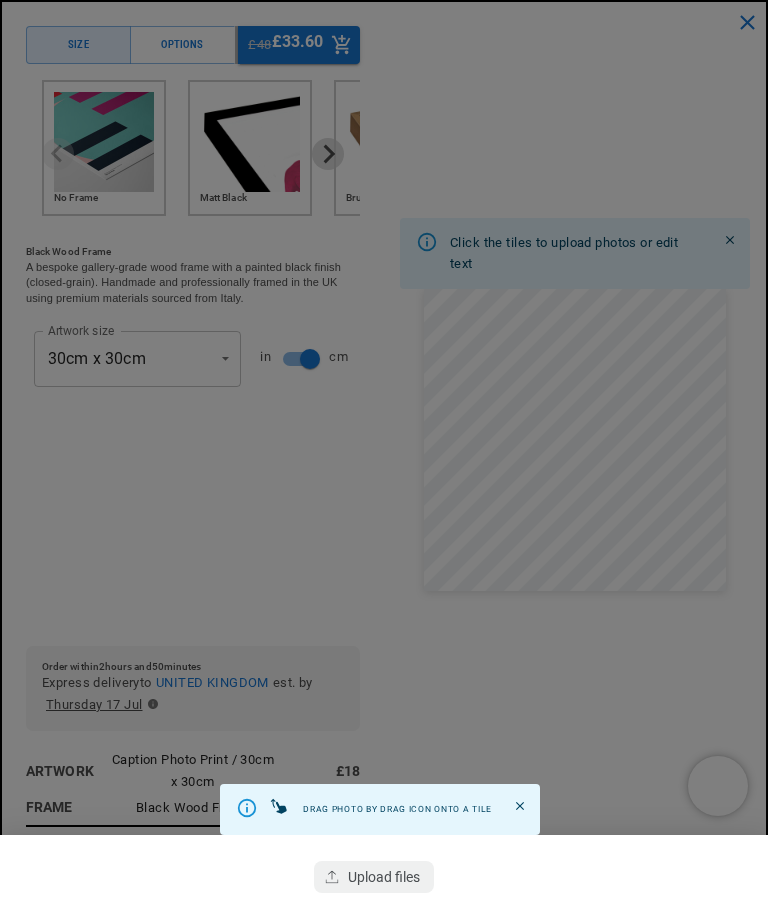scroll, scrollTop: 0, scrollLeft: 0, axis: both 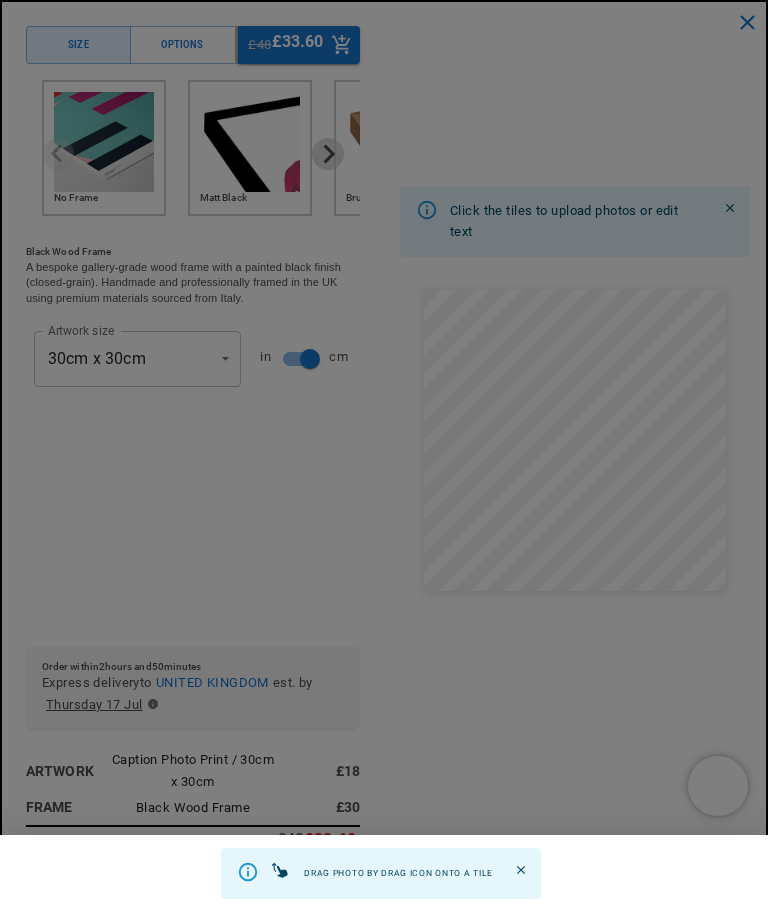 click 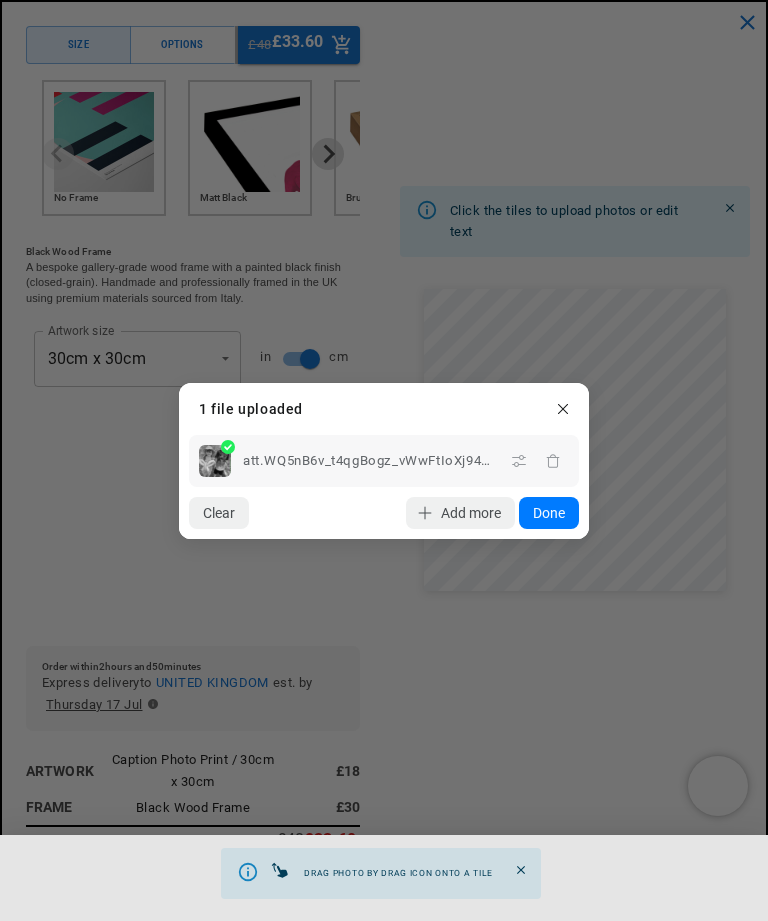 click on "Done" 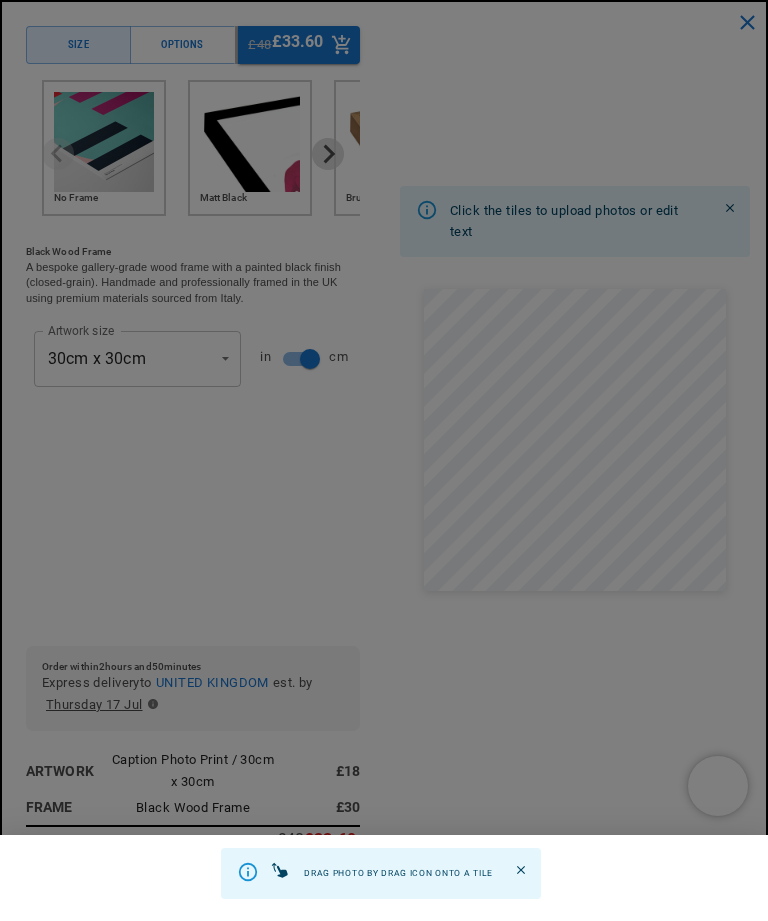 scroll, scrollTop: 0, scrollLeft: 1308, axis: horizontal 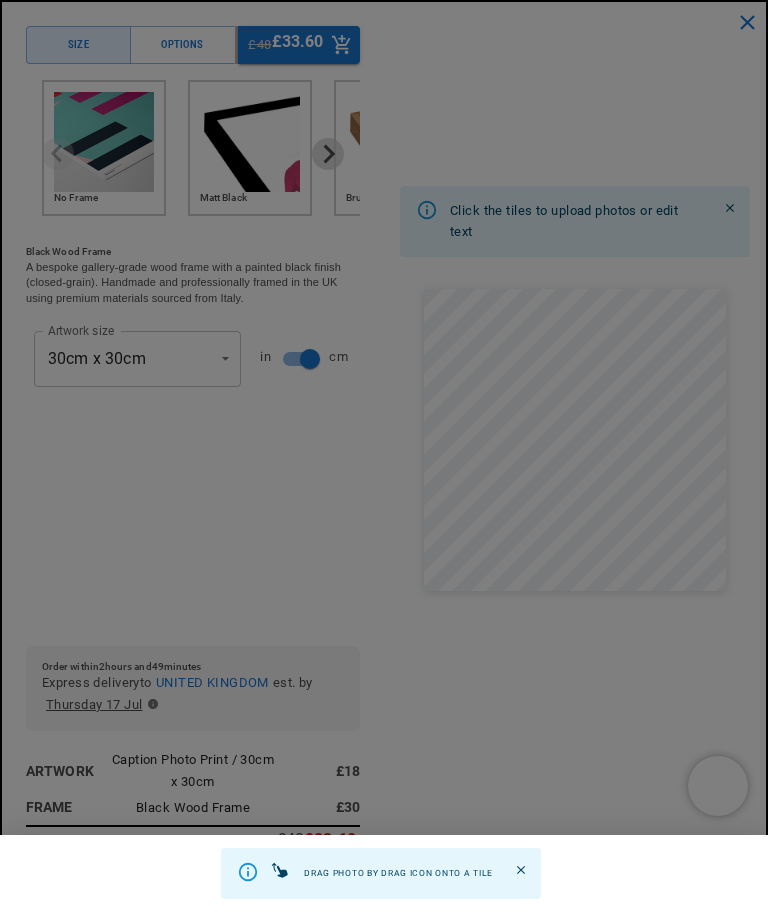 click at bounding box center [521, 870] 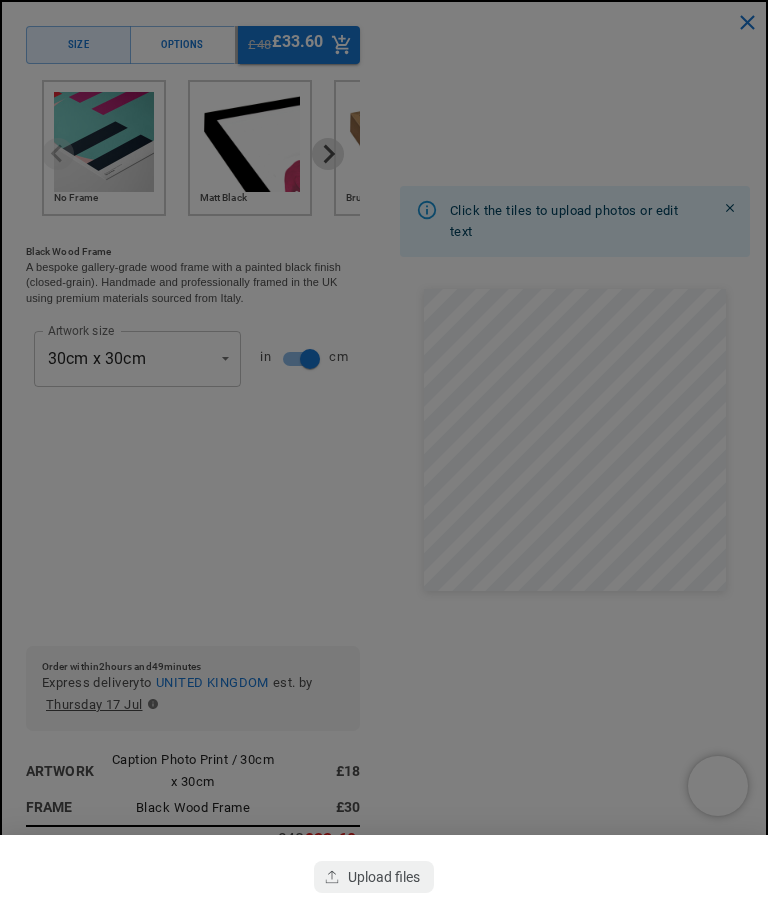 scroll, scrollTop: 4635, scrollLeft: 0, axis: vertical 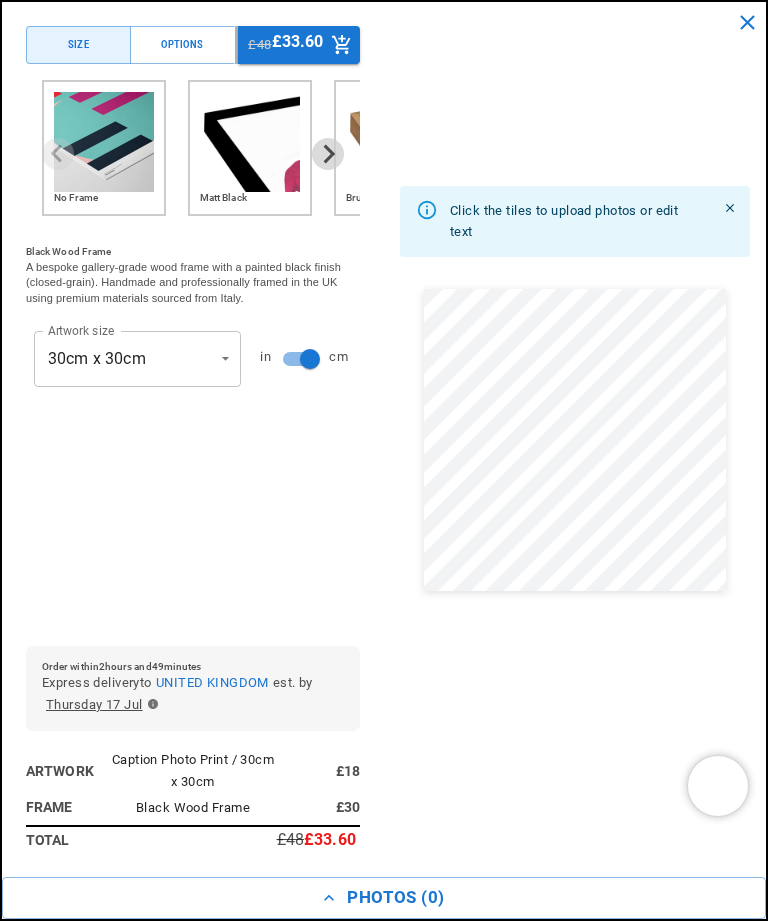 click on "Photos ( 0 )" at bounding box center (384, 898) 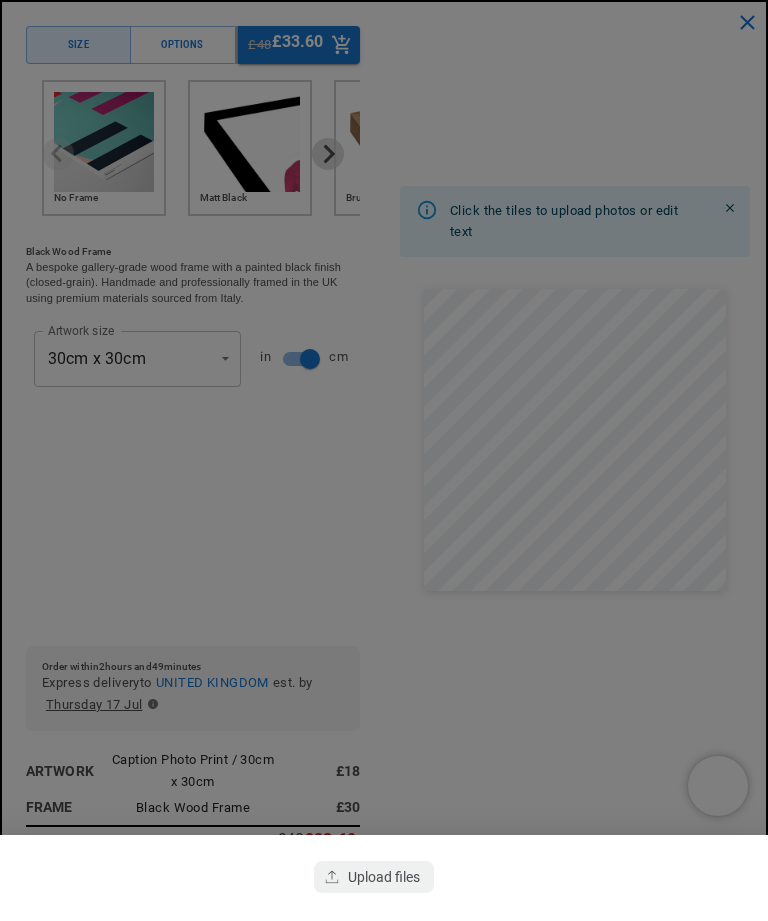 scroll, scrollTop: 0, scrollLeft: 654, axis: horizontal 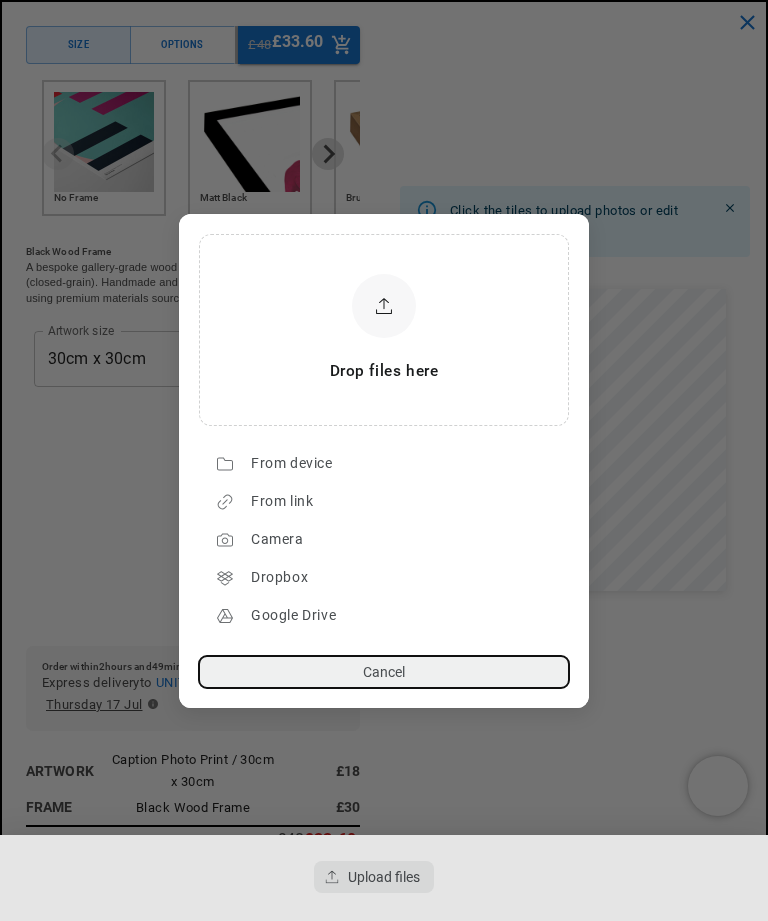 click 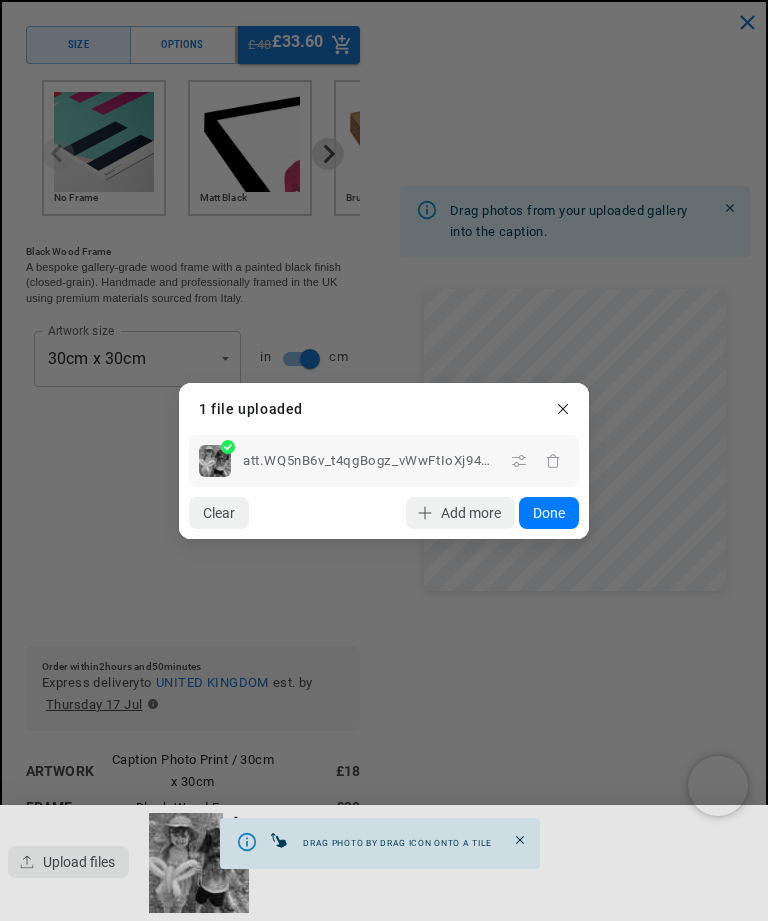 click on "Done" 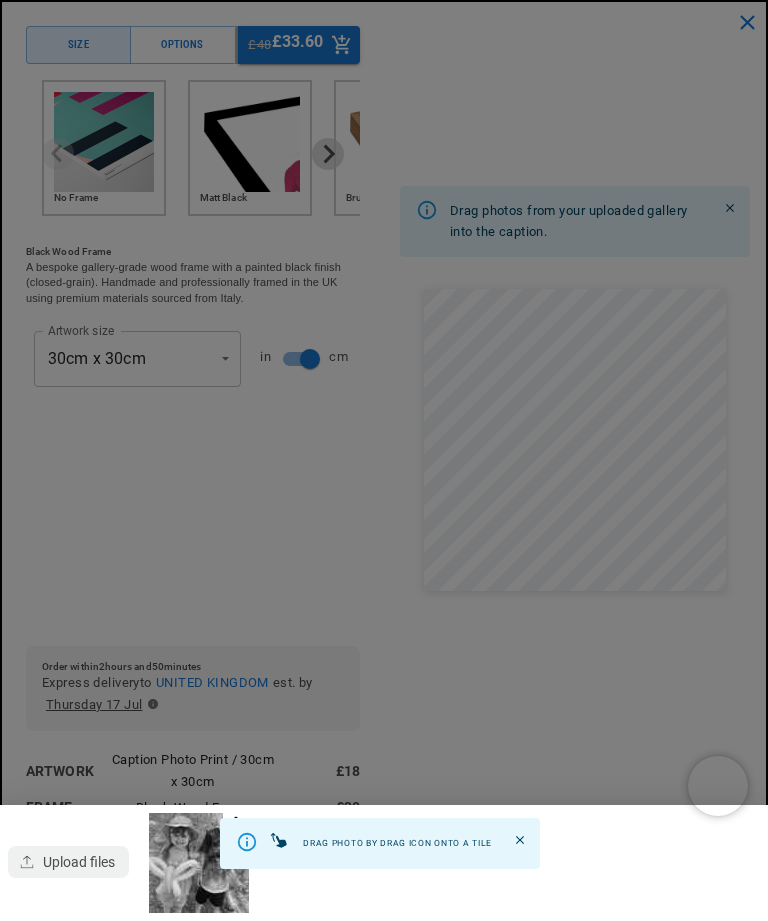 scroll, scrollTop: 0, scrollLeft: 1308, axis: horizontal 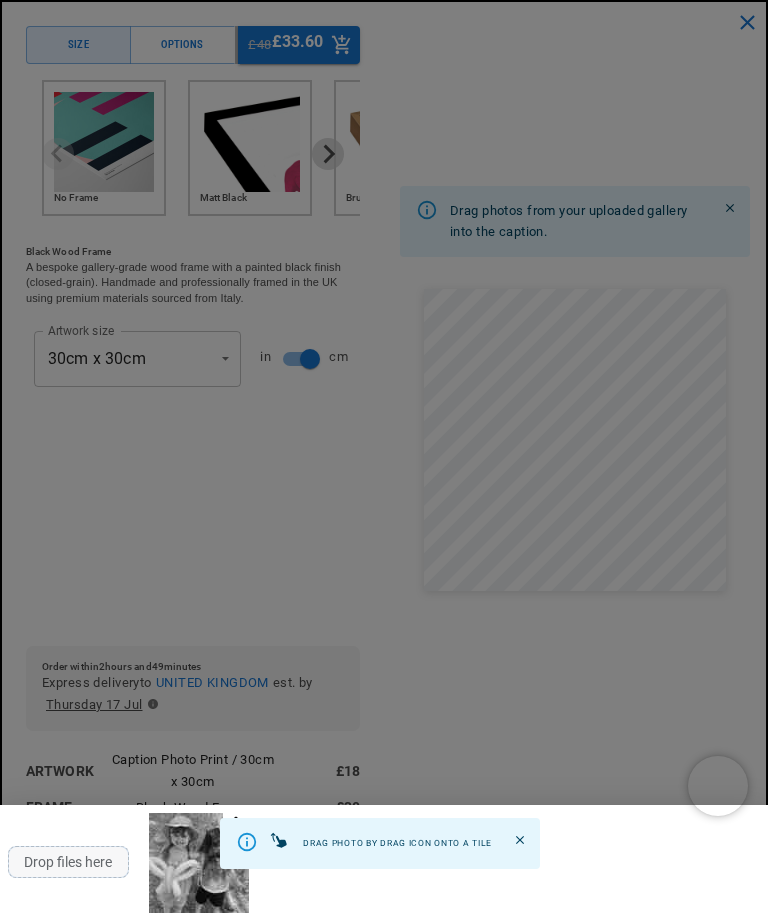 click at bounding box center [199, 863] 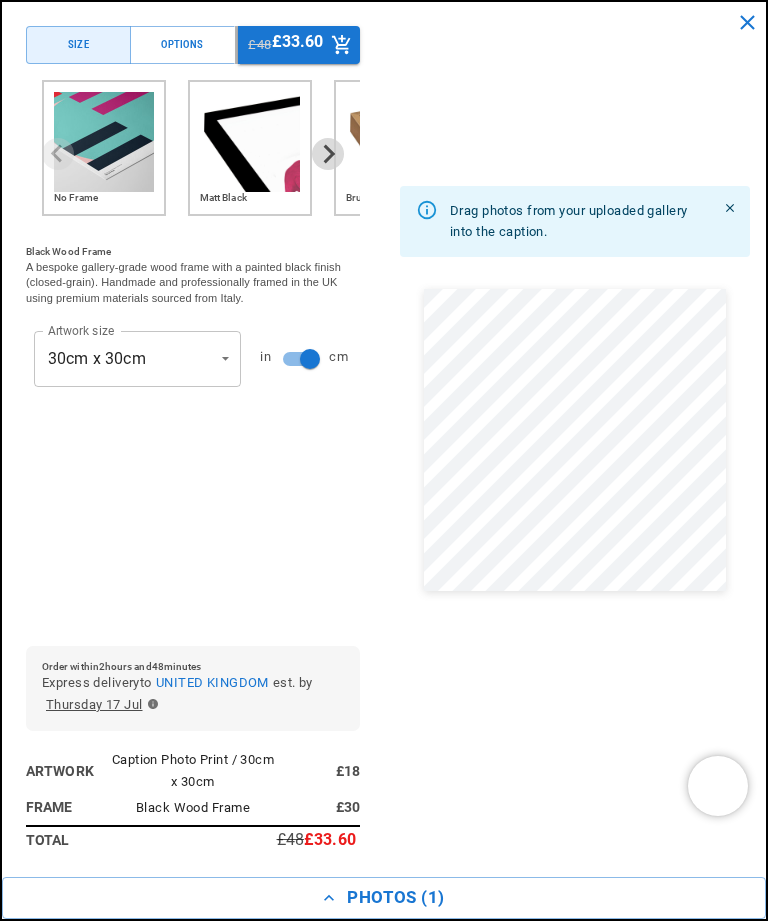 scroll, scrollTop: 0, scrollLeft: 654, axis: horizontal 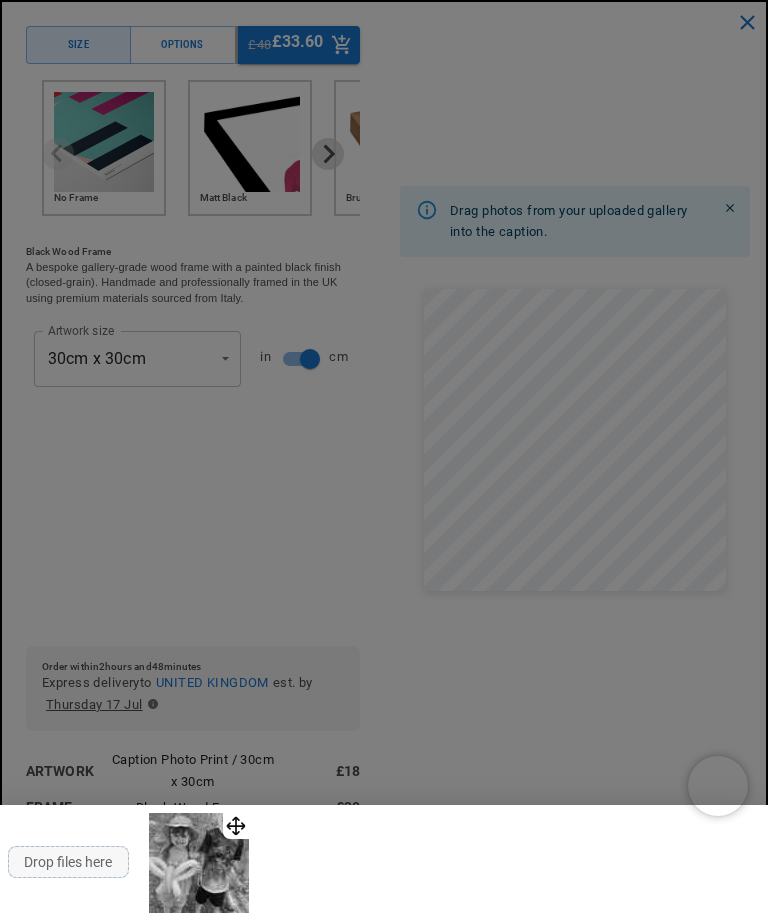click 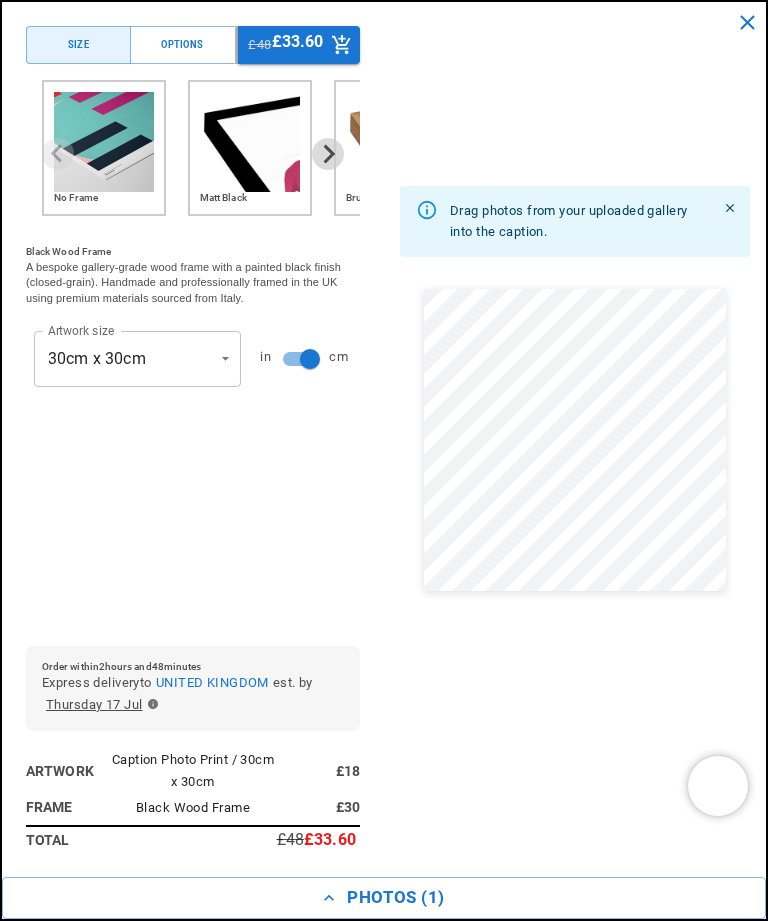 scroll, scrollTop: 7536, scrollLeft: 0, axis: vertical 